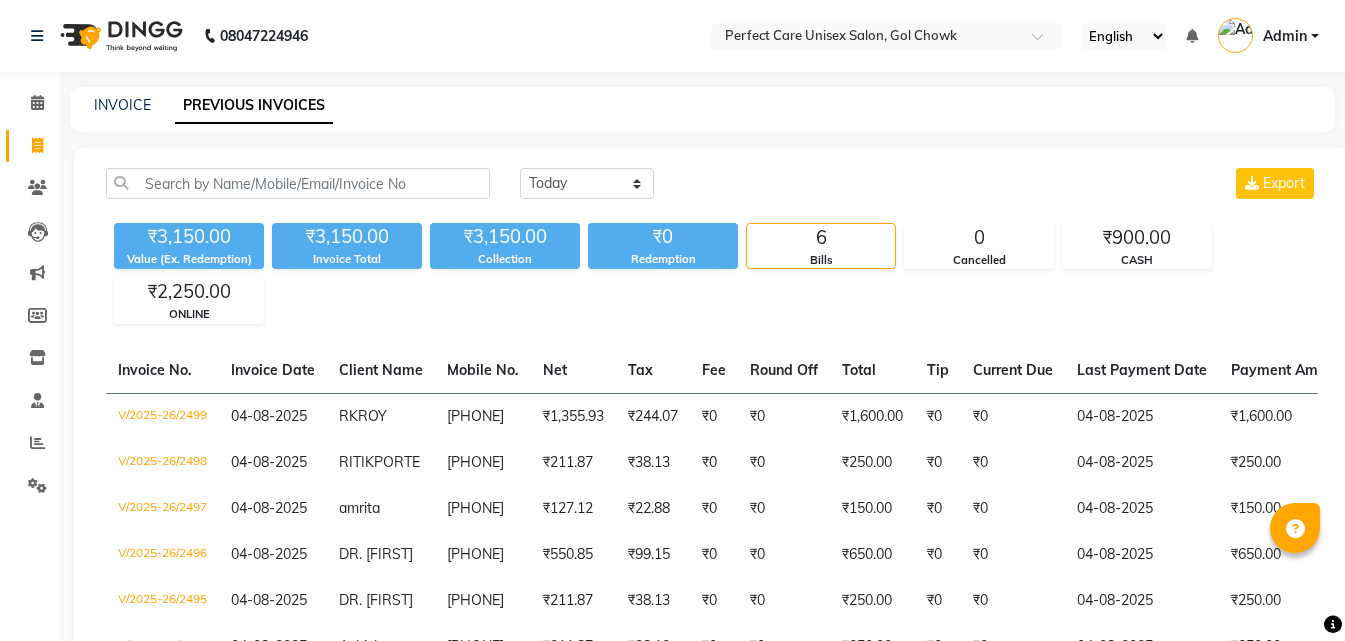scroll, scrollTop: 0, scrollLeft: 0, axis: both 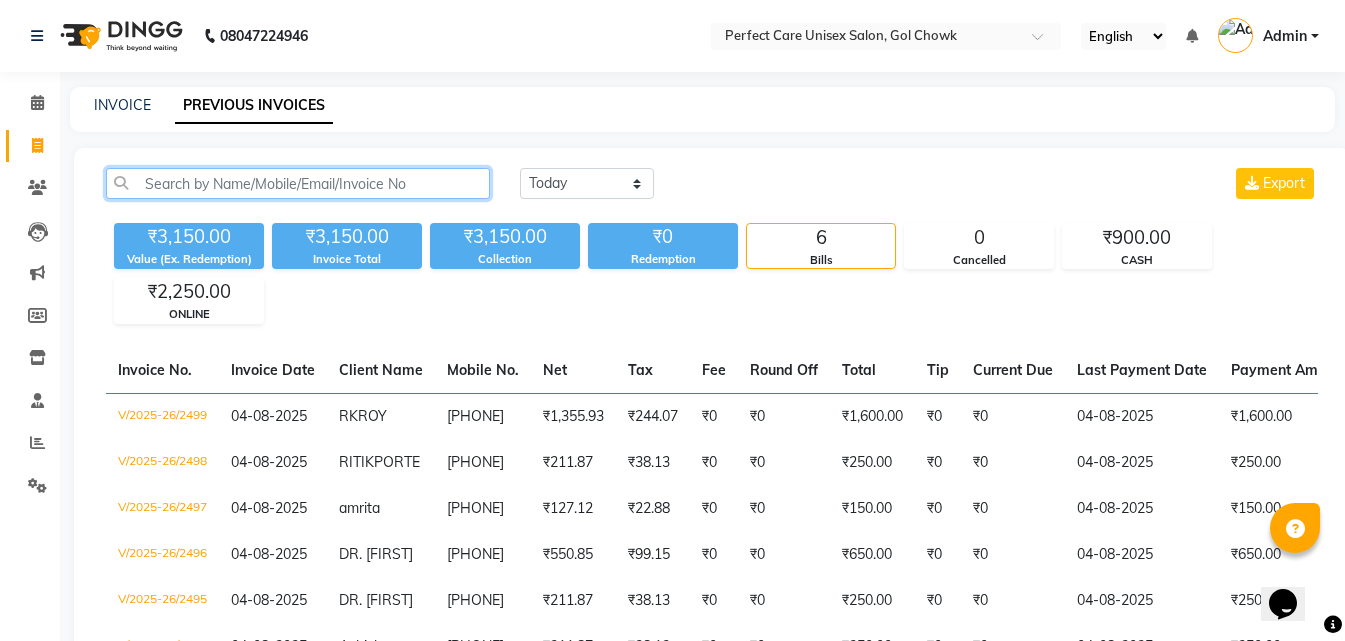 click 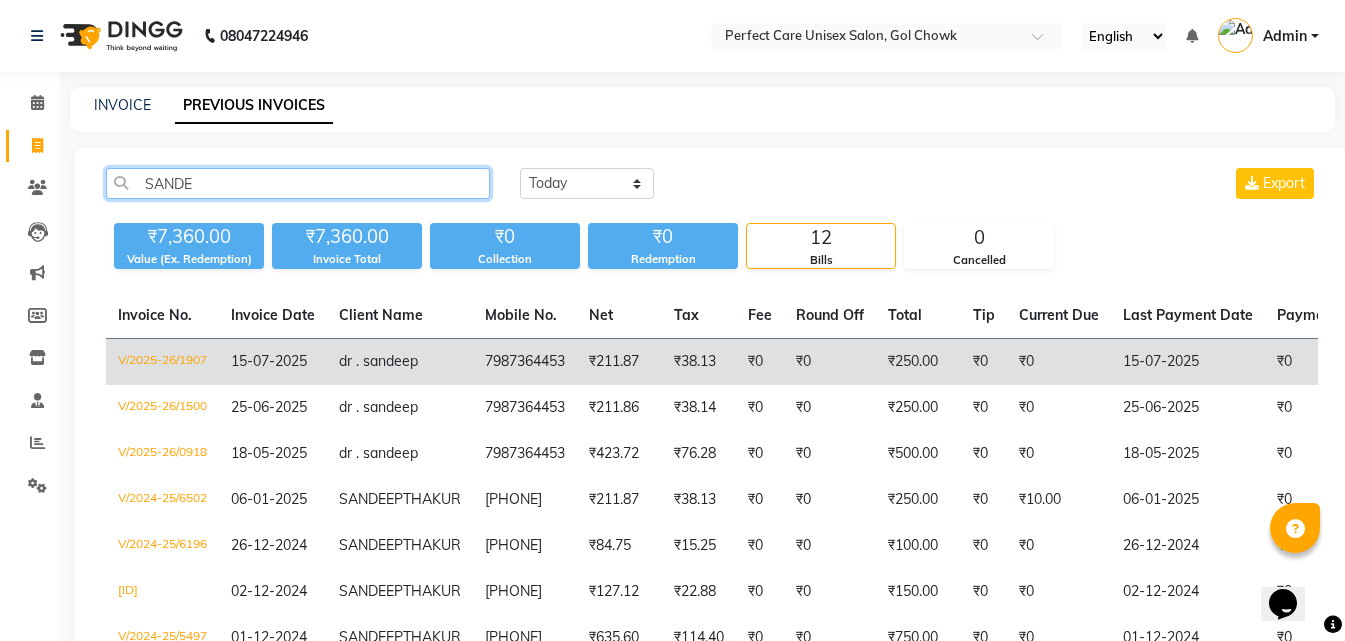 type on "SANDE" 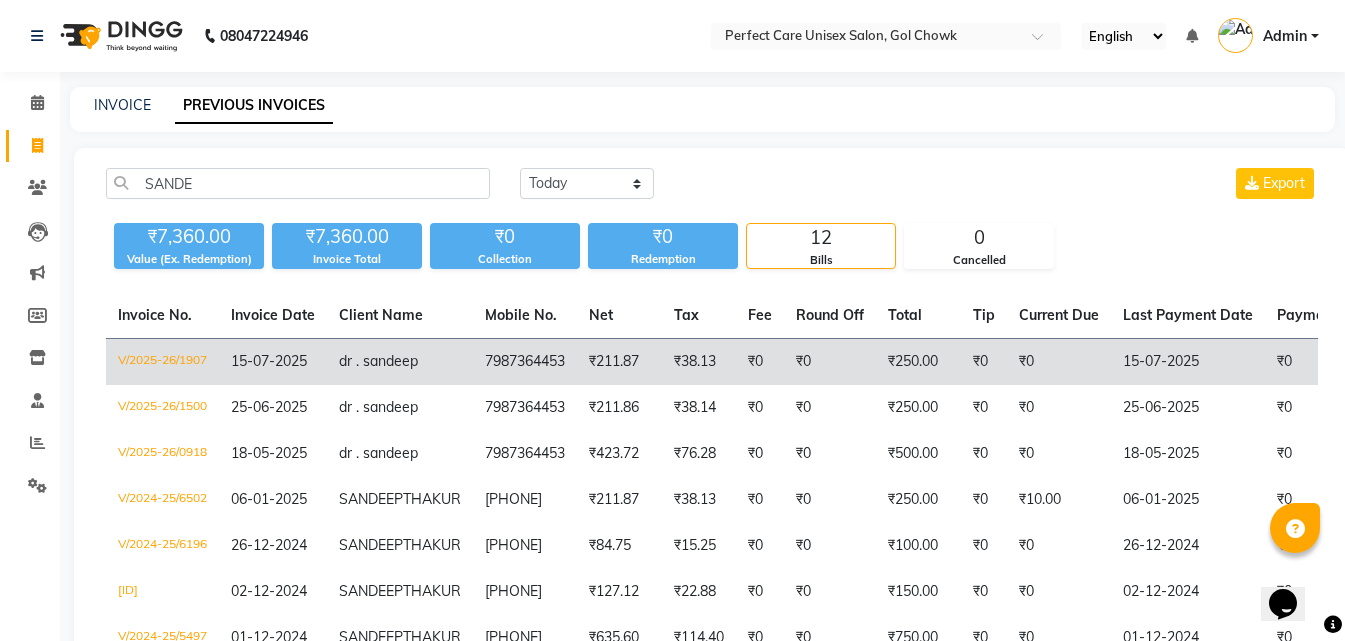 click on "7987364453" 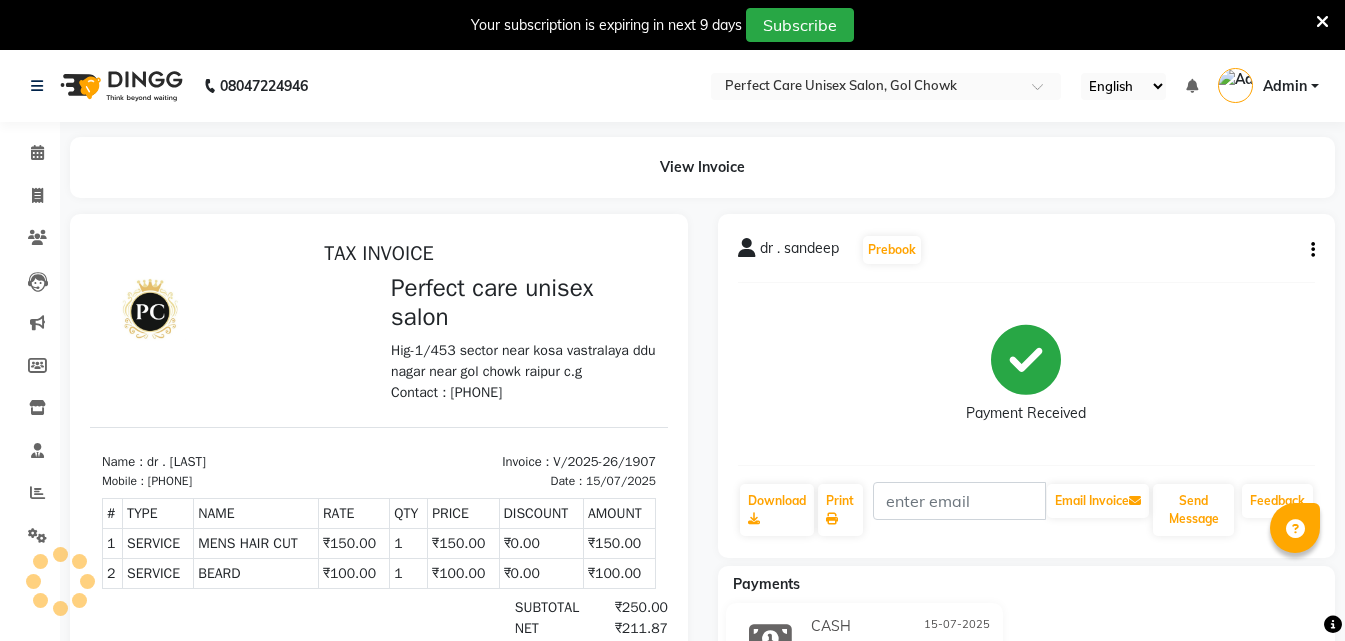 scroll, scrollTop: 0, scrollLeft: 0, axis: both 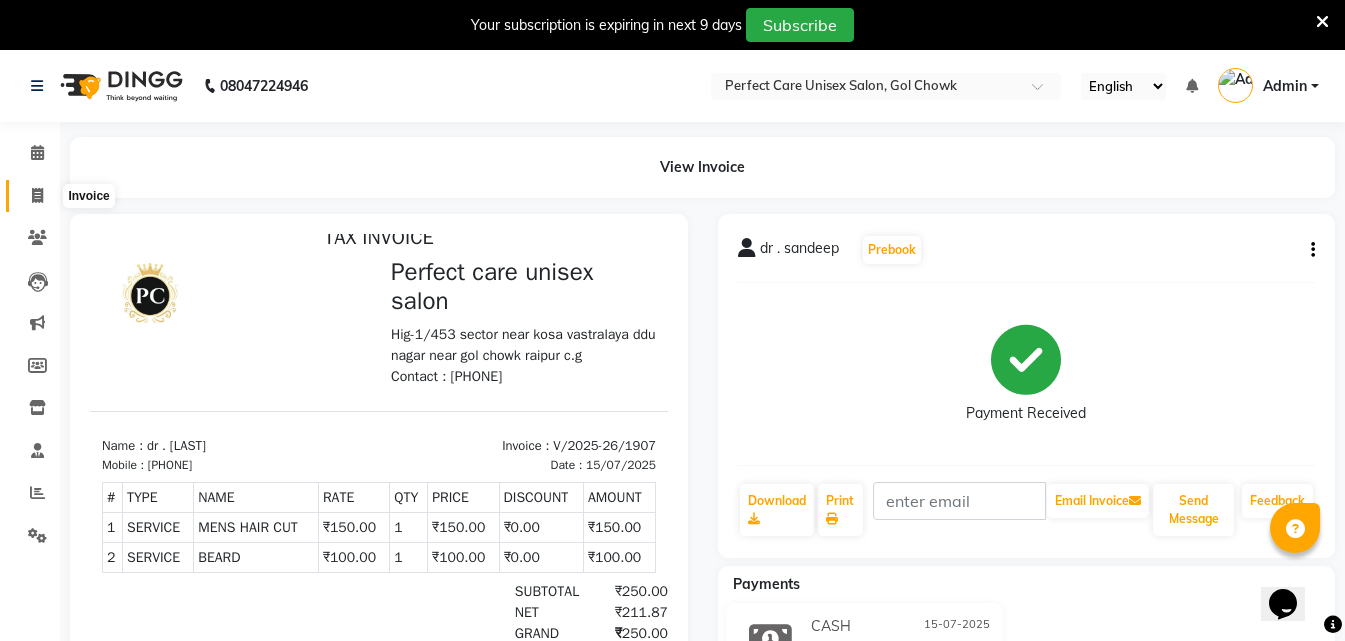click 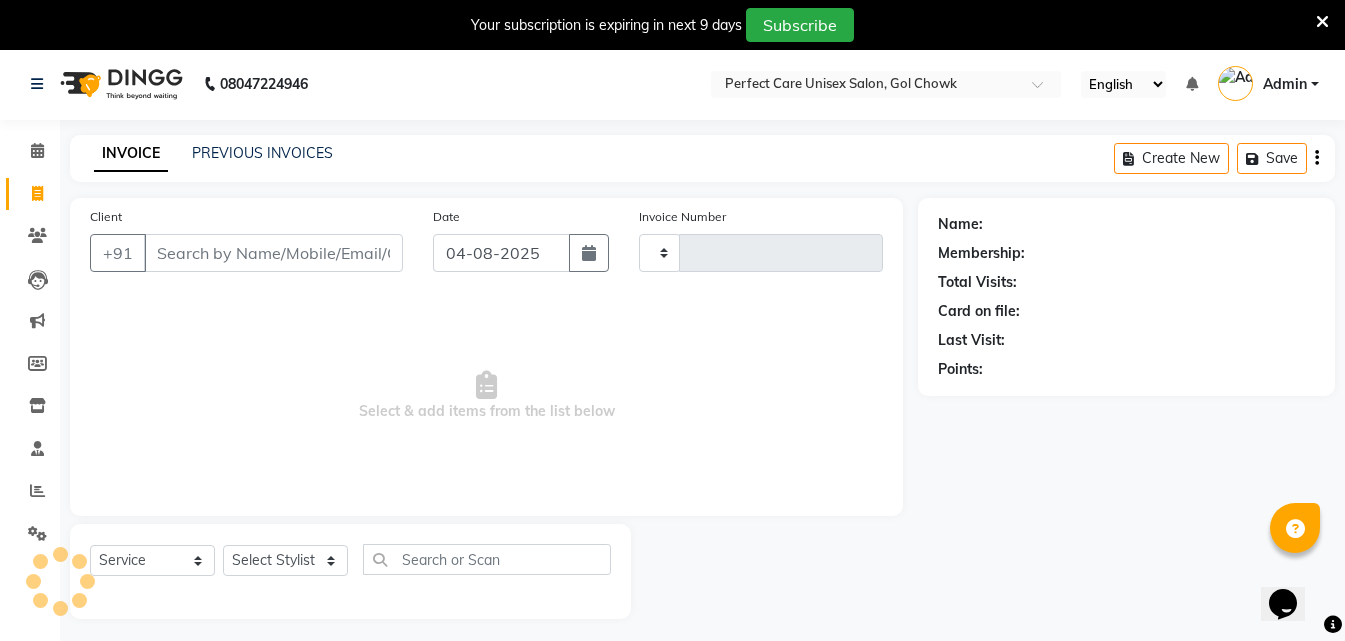 type on "2500" 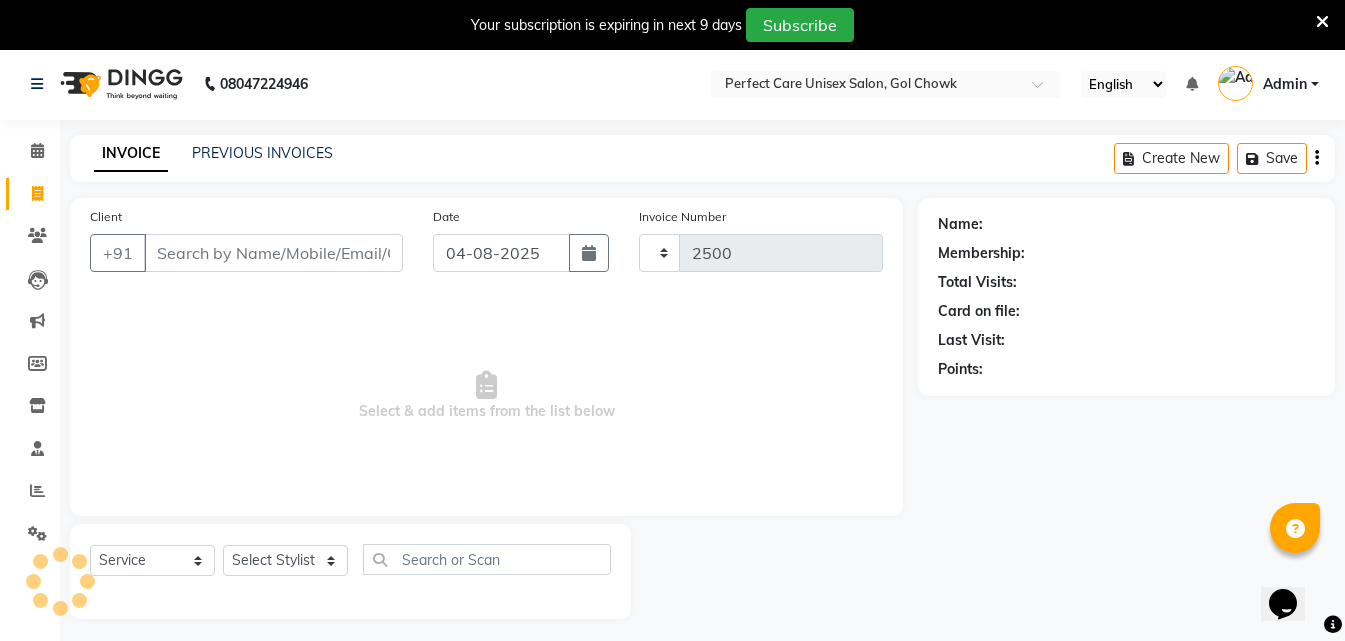 select on "4751" 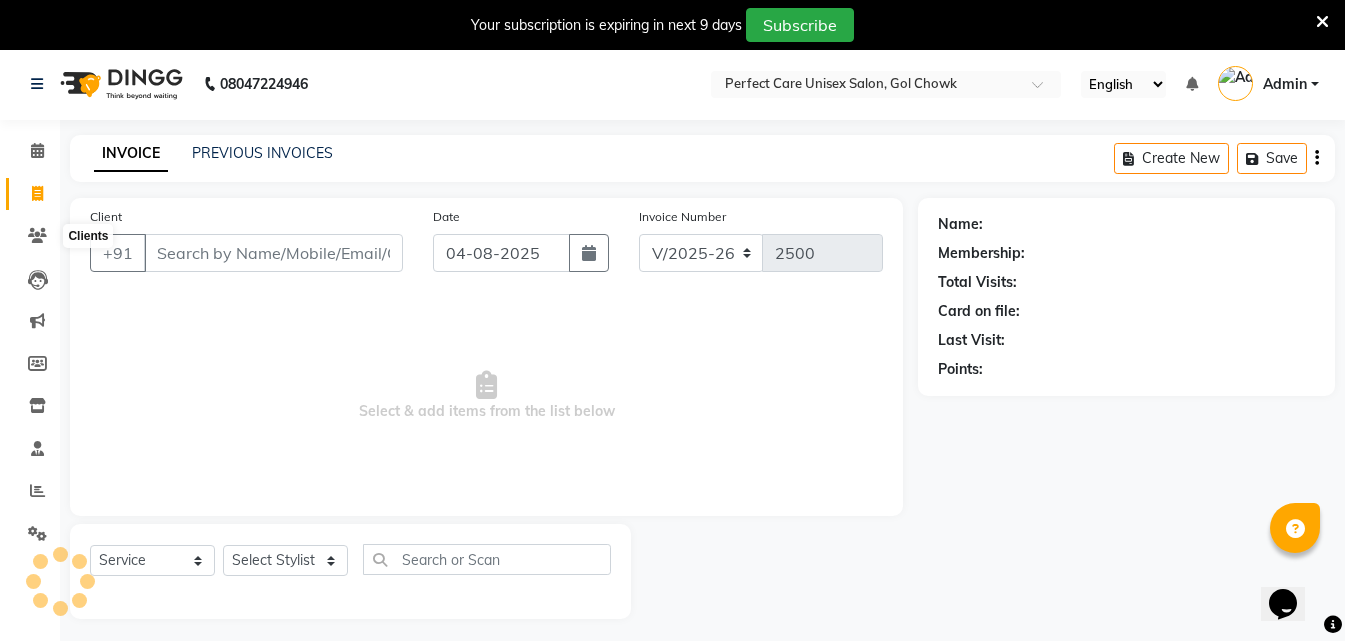 scroll, scrollTop: 50, scrollLeft: 0, axis: vertical 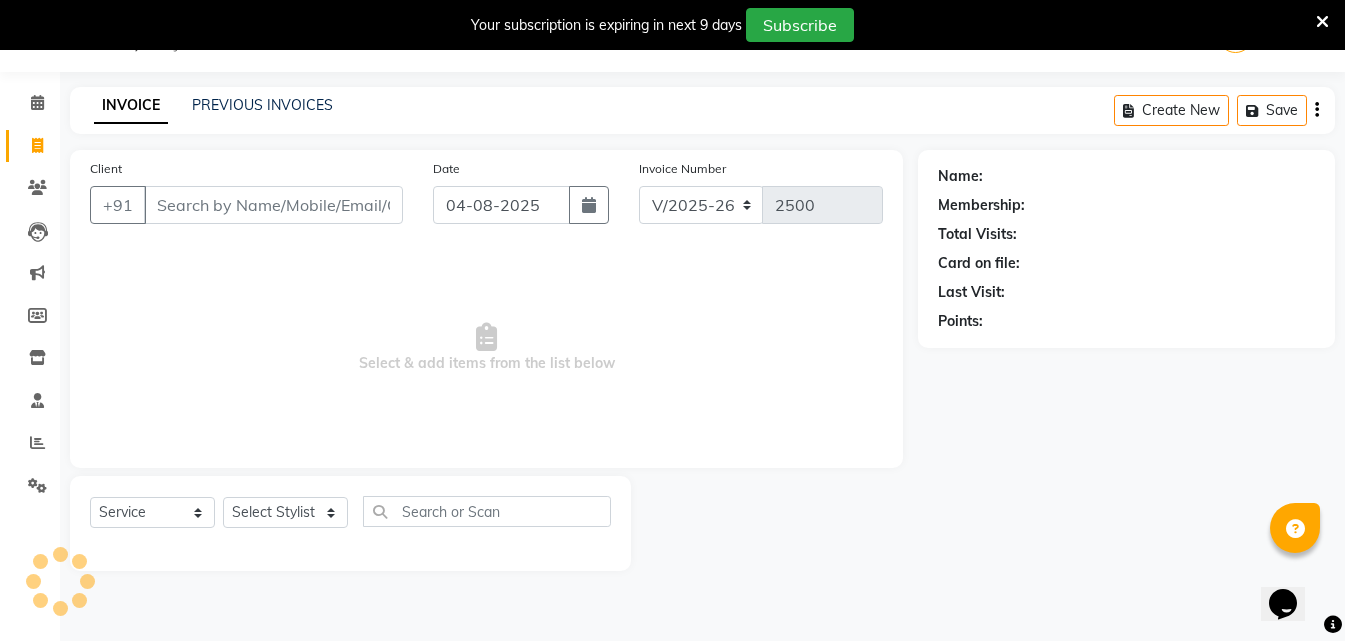 click on "Client" at bounding box center [273, 205] 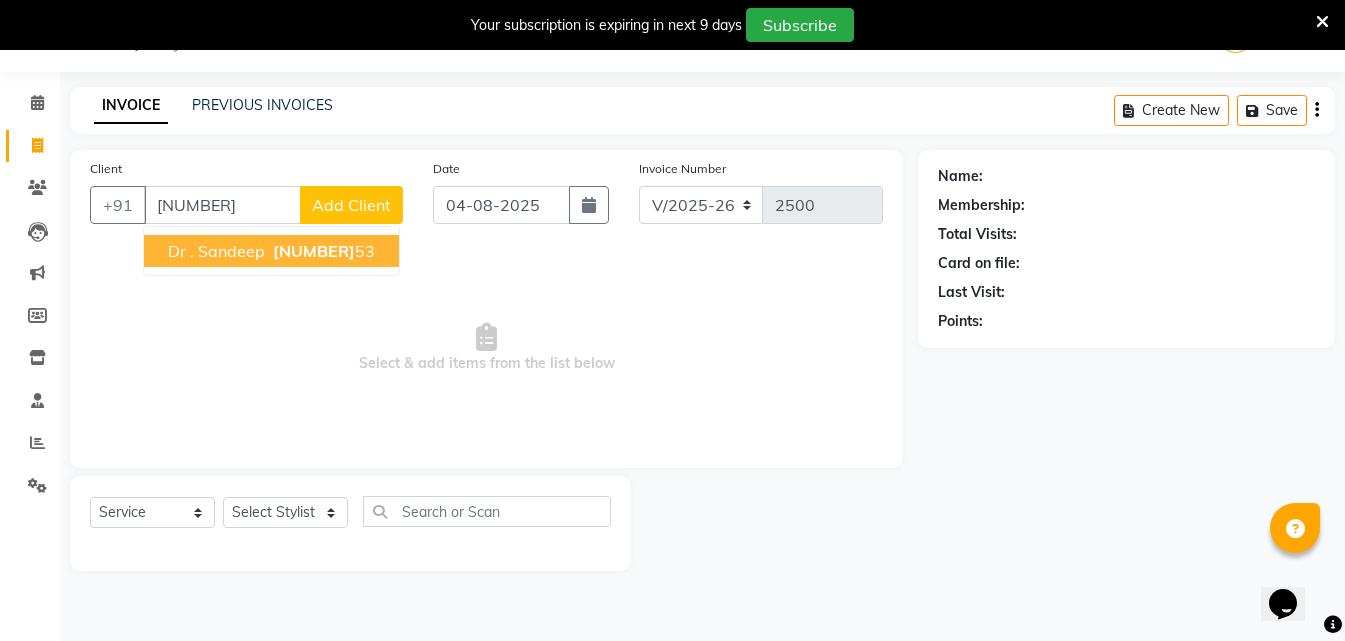 click on "dr . sandeep   79873644 53" at bounding box center [271, 251] 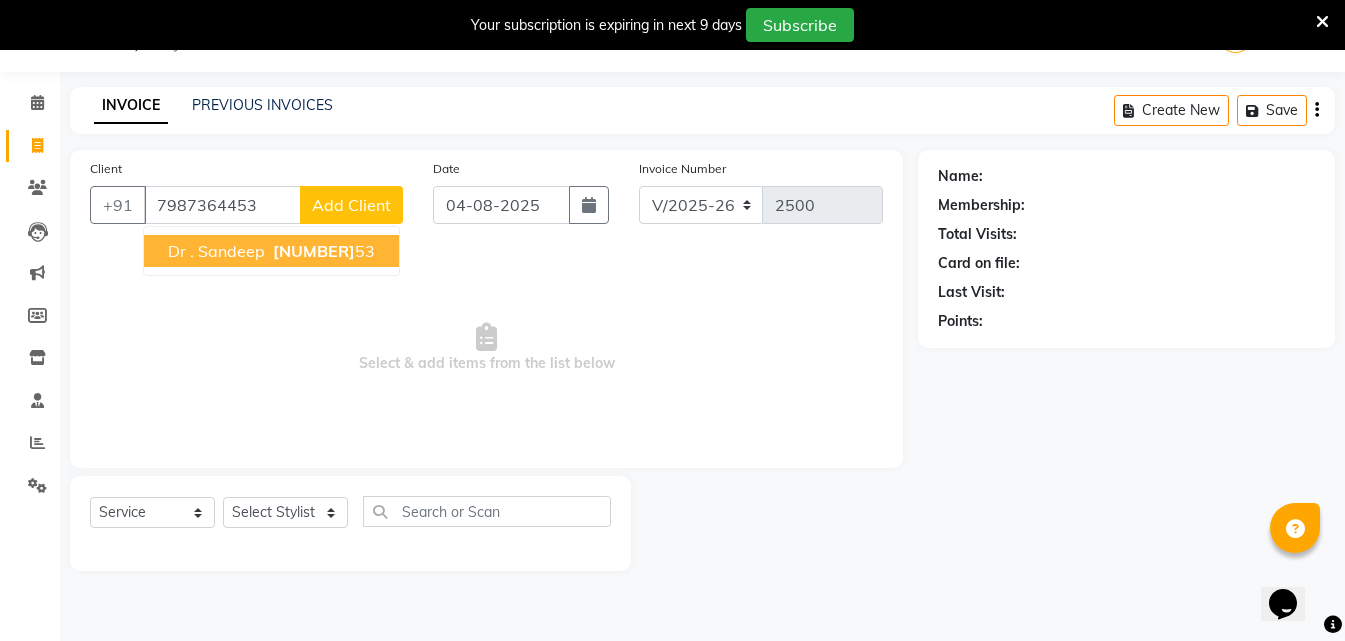 type on "7987364453" 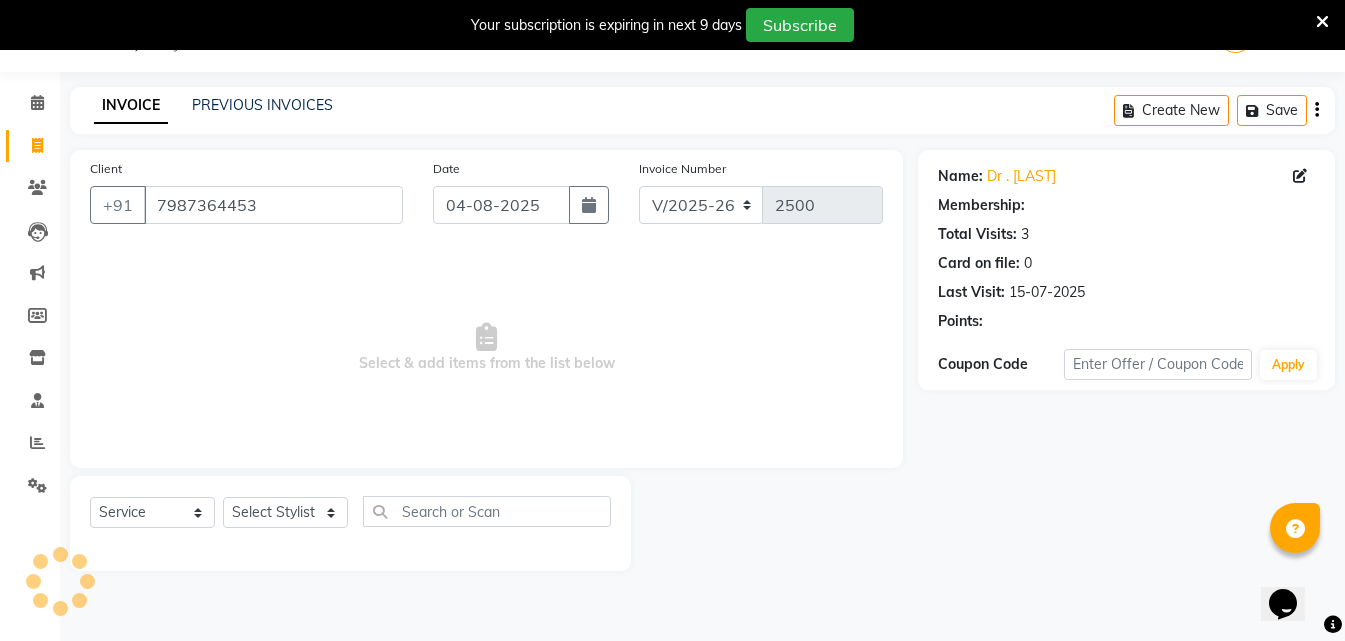 select on "1: Object" 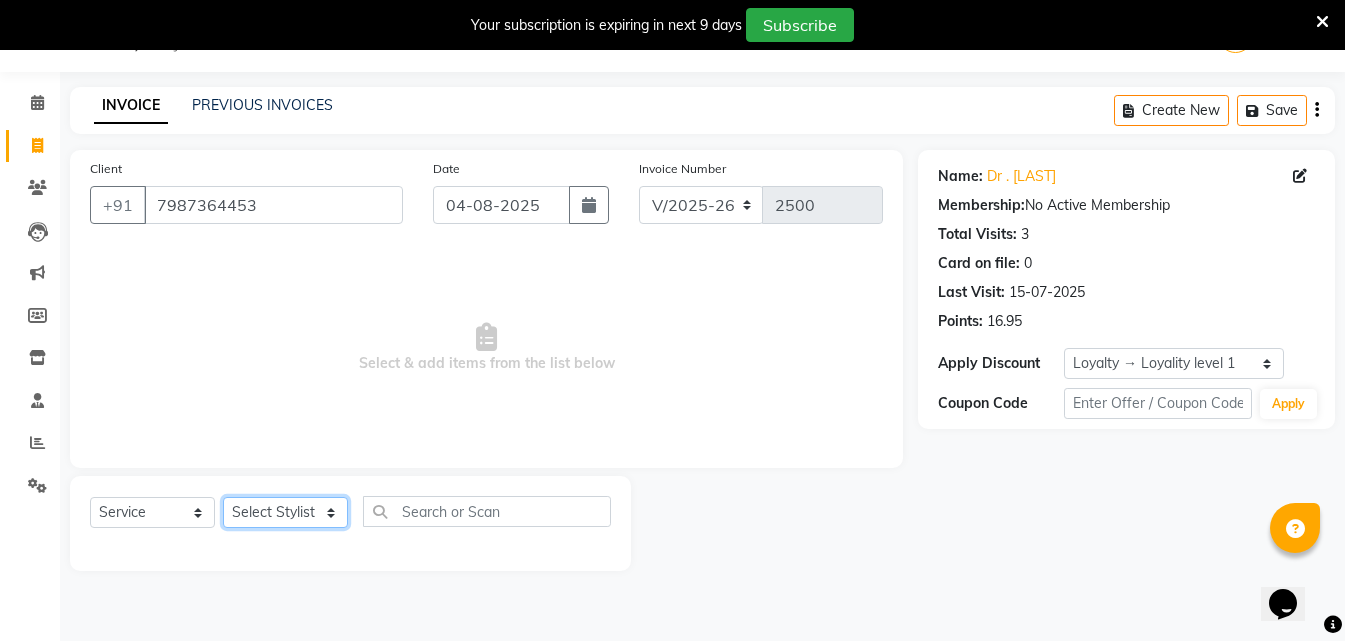click on "Select Stylist MISS CHANDA MISS KAYNAT MISS KRITIKA  MISS PIHU MISS POOJA MISS.SHRADDHA MISS.SHREYA  MISS SUDHA  MISS. USHA MISS YAMINI mohbat MR. AARIF MR.ANGAD MR. ARBAZ MR. ARUN  MR ARYAN MR. AVINASH MR. FARMAN MR.KARAN MR.KASIM MR. NAUSHAD MR.NAZIM MR. SAM MR.SAMEER MR.VIKASH MR.VISHAL MS RAMCHARAN NONE rashmi" 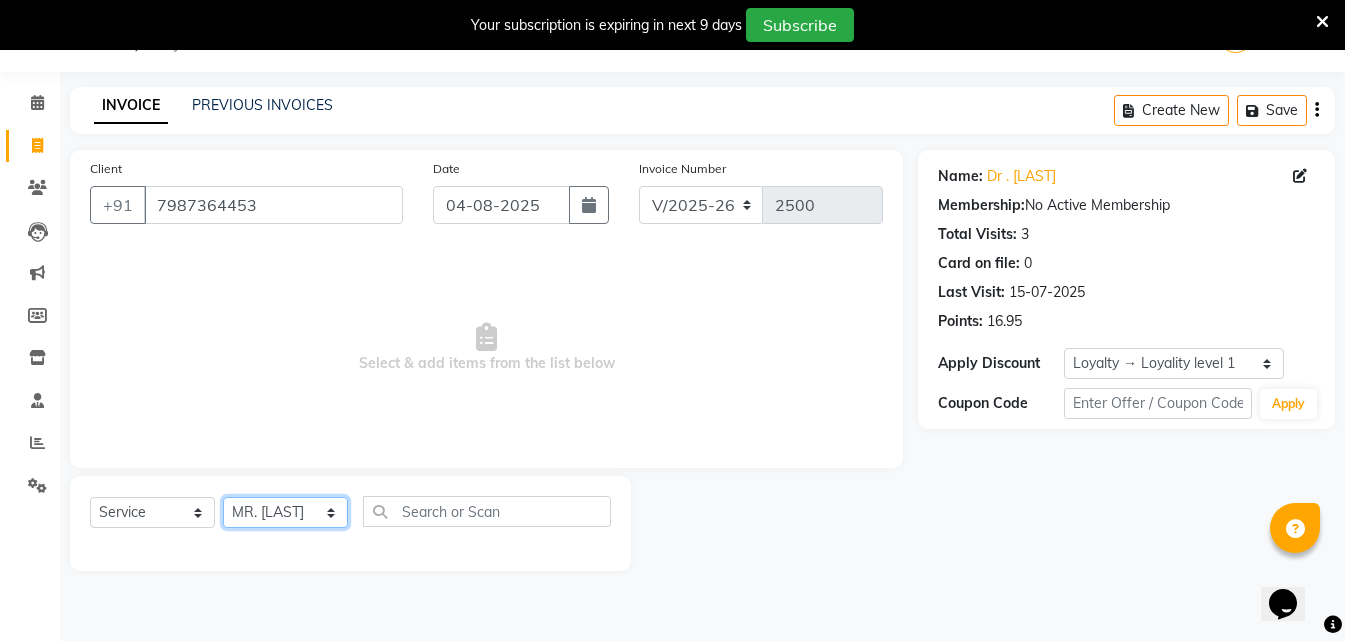 click on "Select Stylist MISS CHANDA MISS KAYNAT MISS KRITIKA  MISS PIHU MISS POOJA MISS.SHRADDHA MISS.SHREYA  MISS SUDHA  MISS. USHA MISS YAMINI mohbat MR. AARIF MR.ANGAD MR. ARBAZ MR. ARUN  MR ARYAN MR. AVINASH MR. FARMAN MR.KARAN MR.KASIM MR. NAUSHAD MR.NAZIM MR. SAM MR.SAMEER MR.VIKASH MR.VISHAL MS RAMCHARAN NONE rashmi" 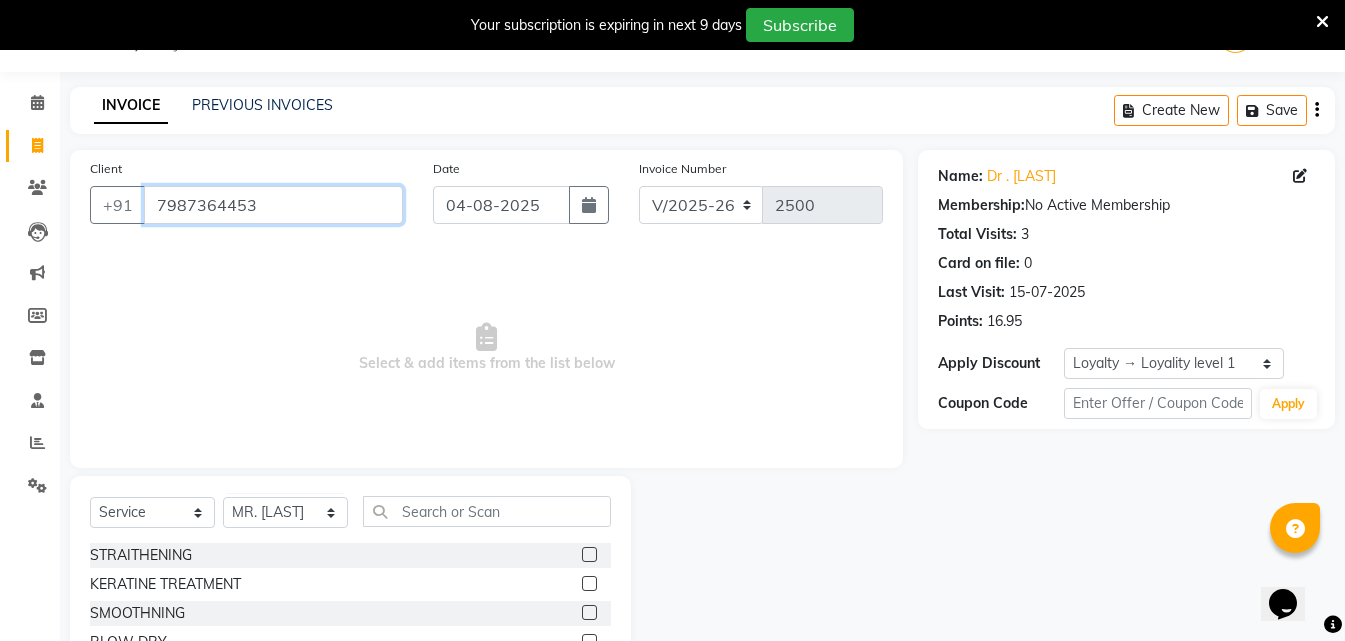 click on "7987364453" at bounding box center [273, 205] 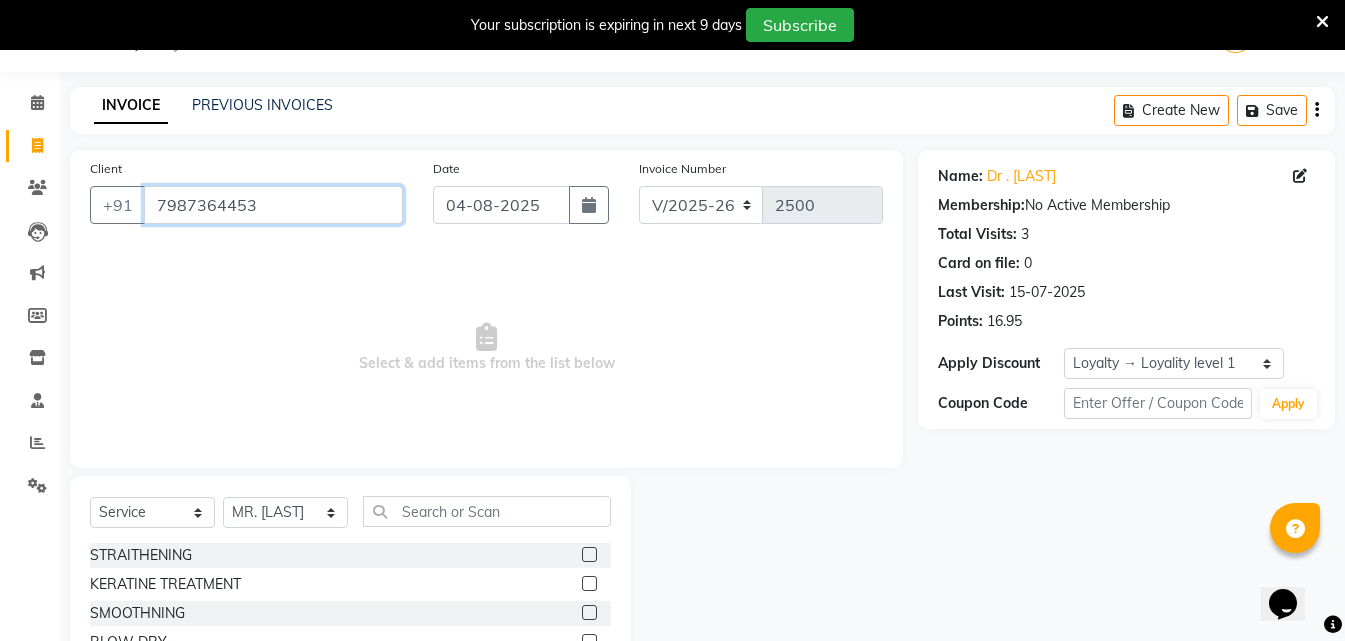 drag, startPoint x: 255, startPoint y: 204, endPoint x: 142, endPoint y: 213, distance: 113.35784 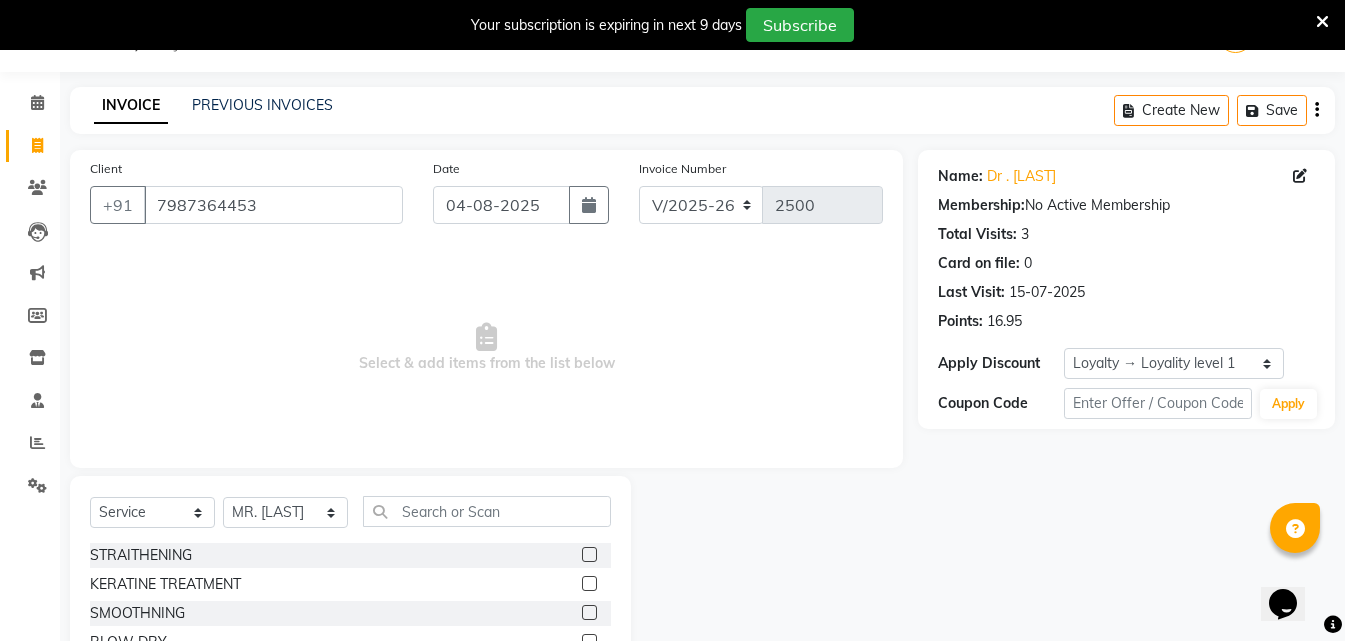 click on "Select & add items from the list below" at bounding box center (486, 348) 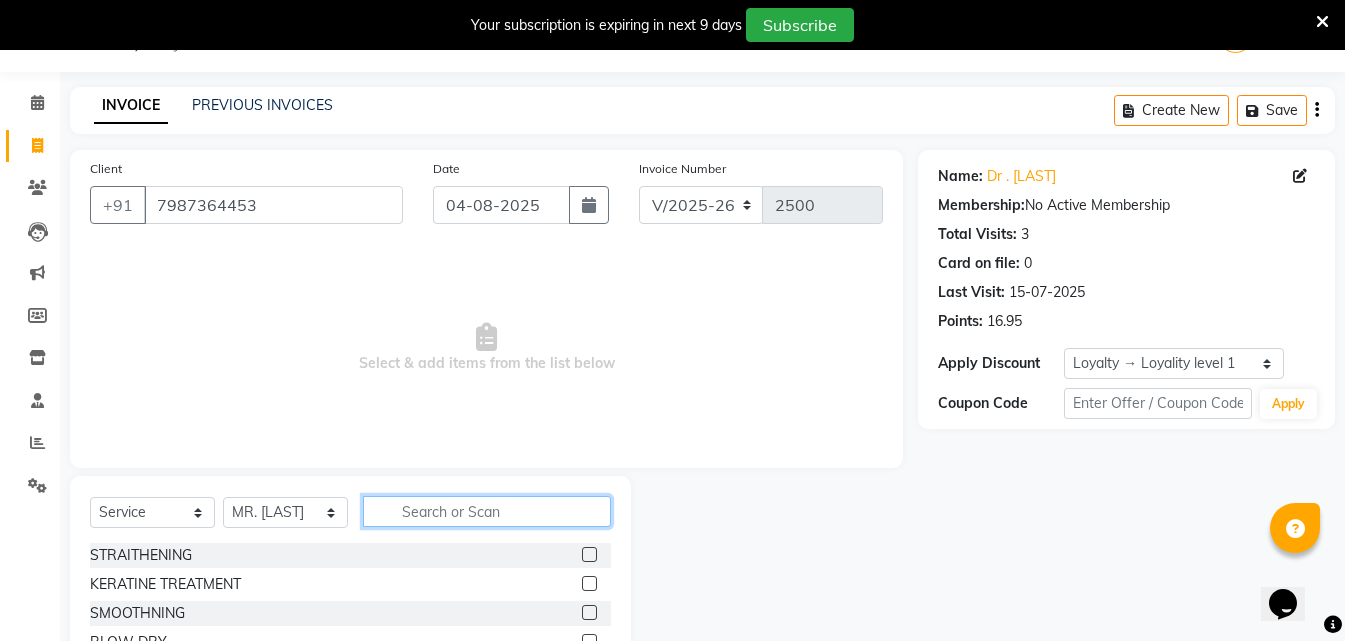 click 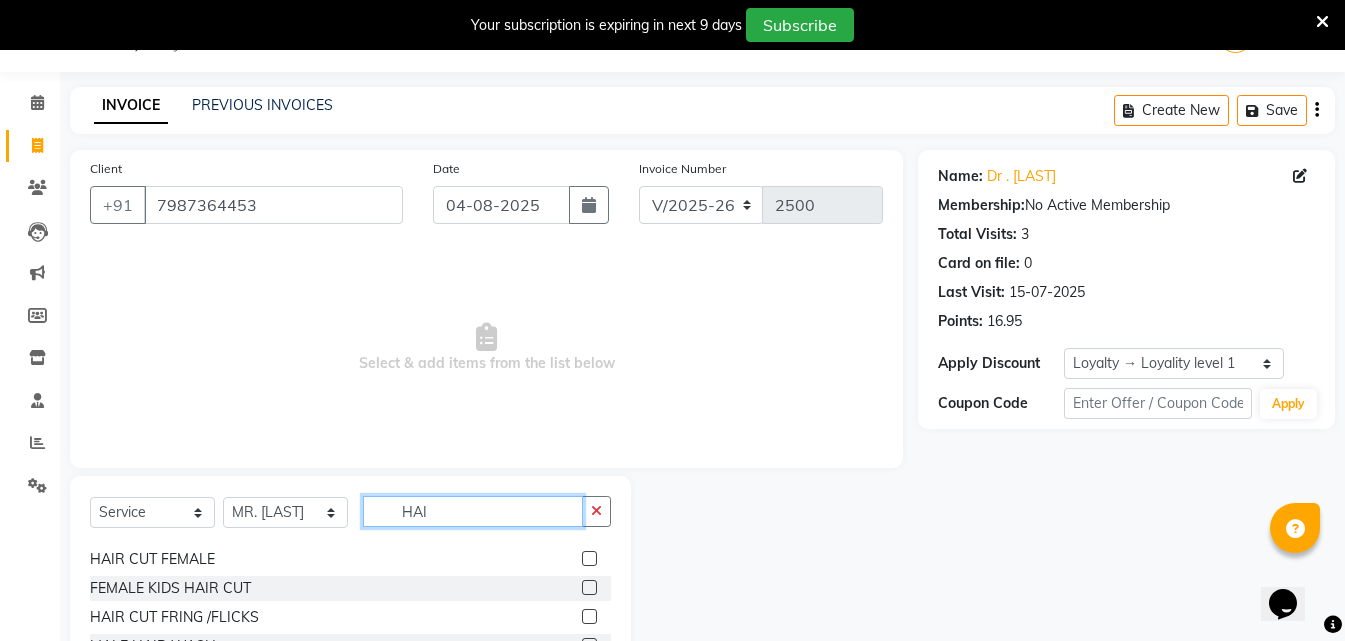 scroll, scrollTop: 177, scrollLeft: 0, axis: vertical 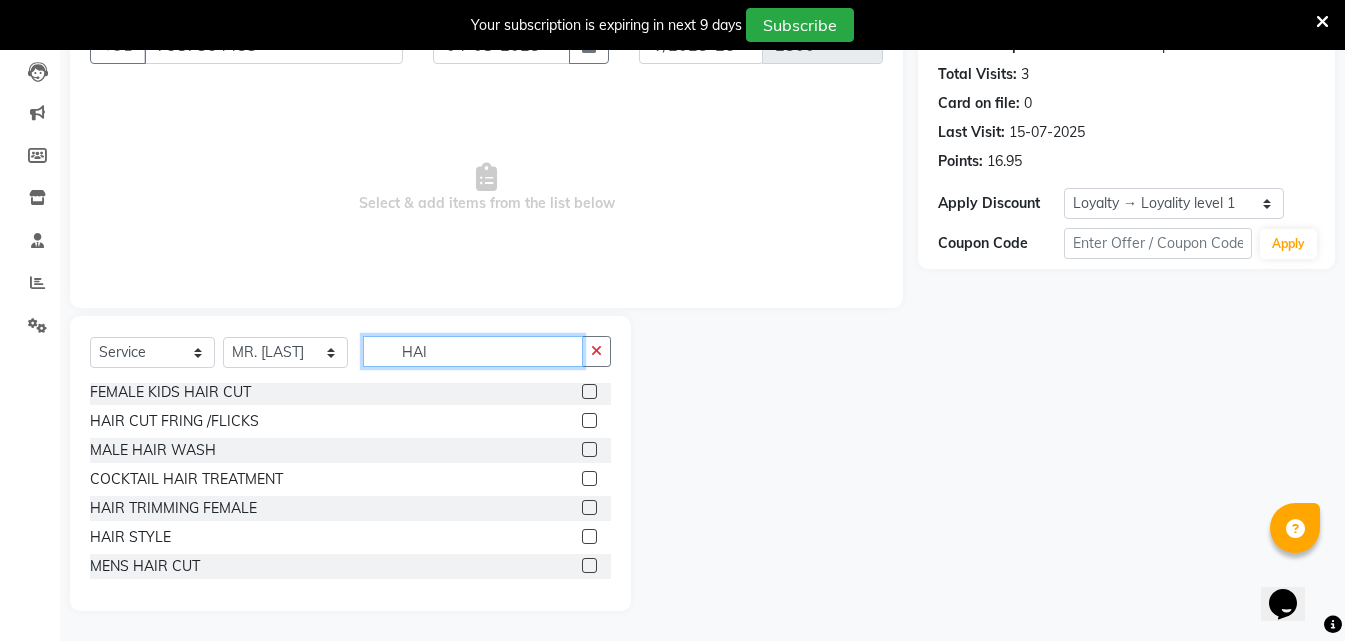 type on "HAI" 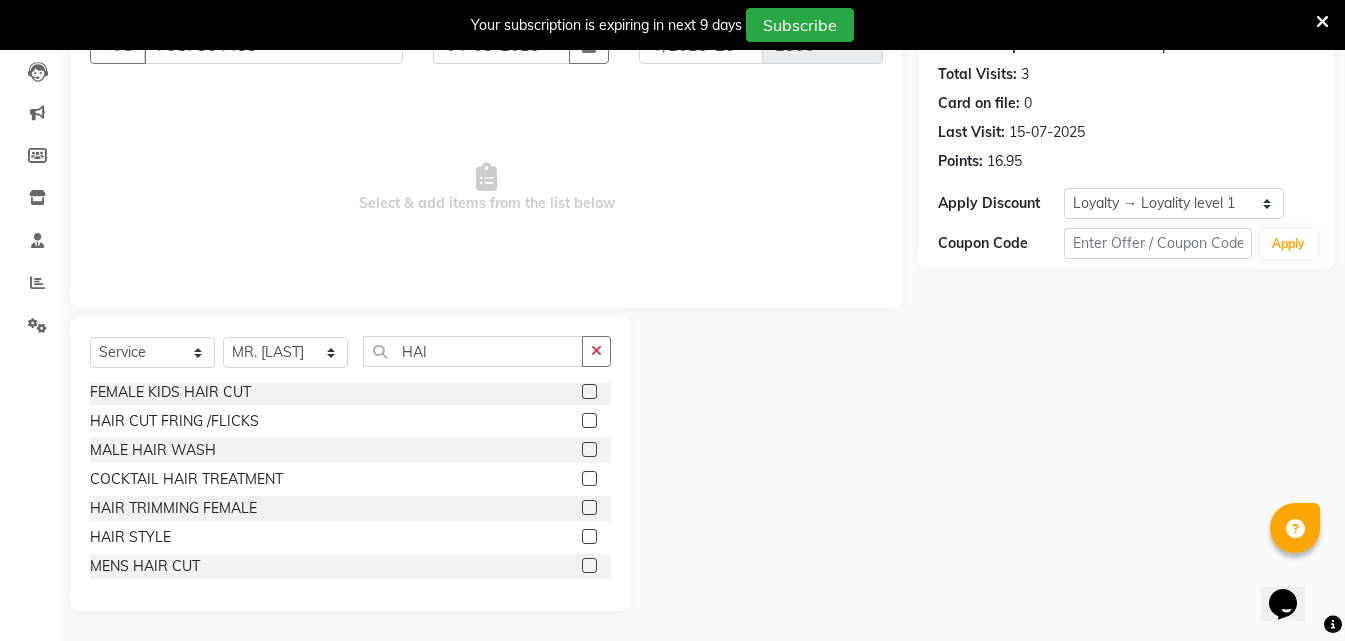 click 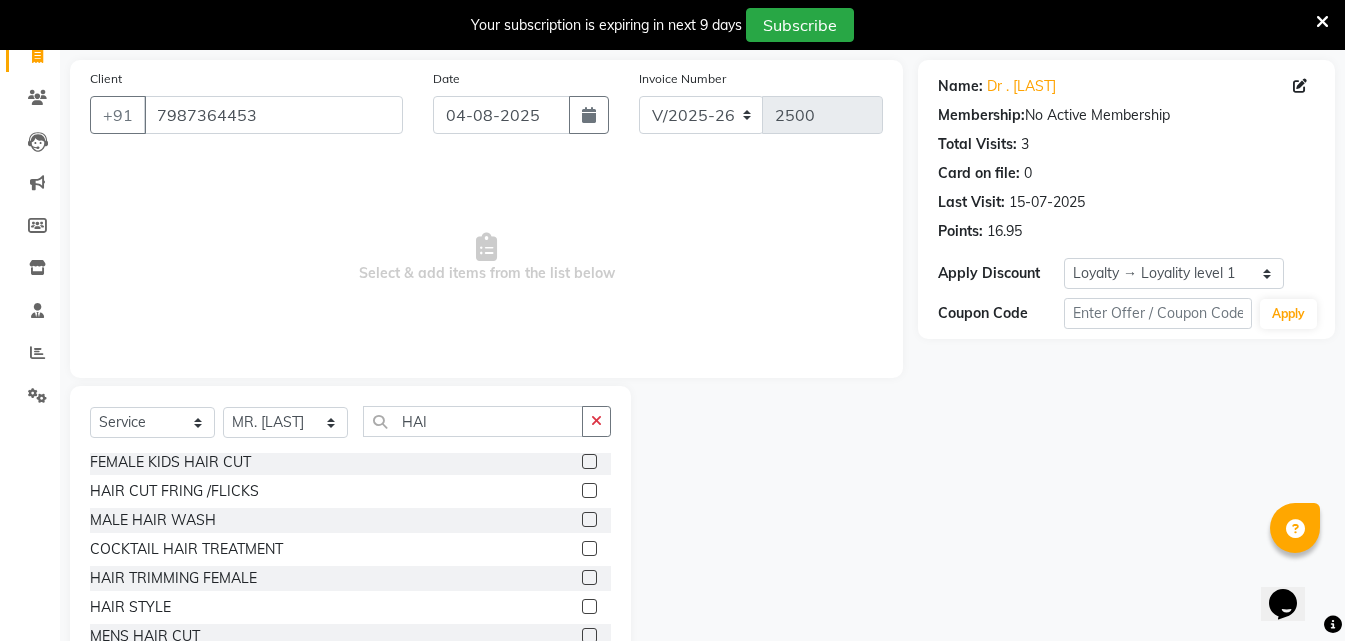 scroll, scrollTop: 200, scrollLeft: 0, axis: vertical 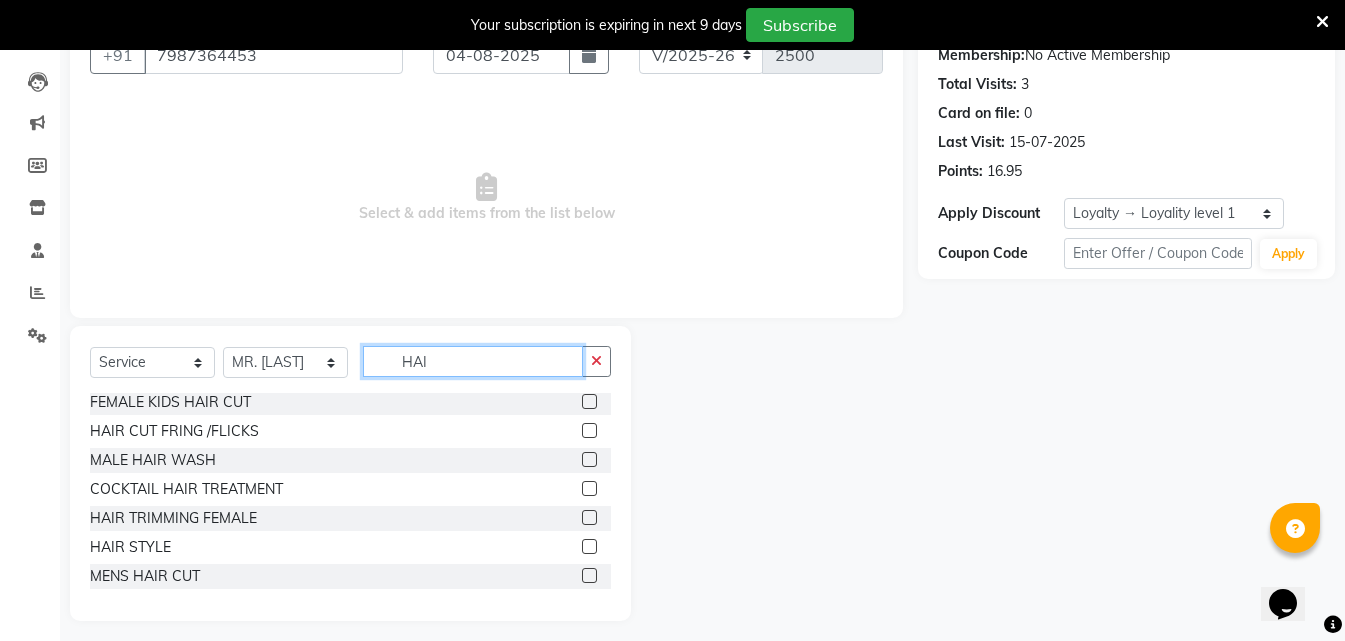 click on "HAI" 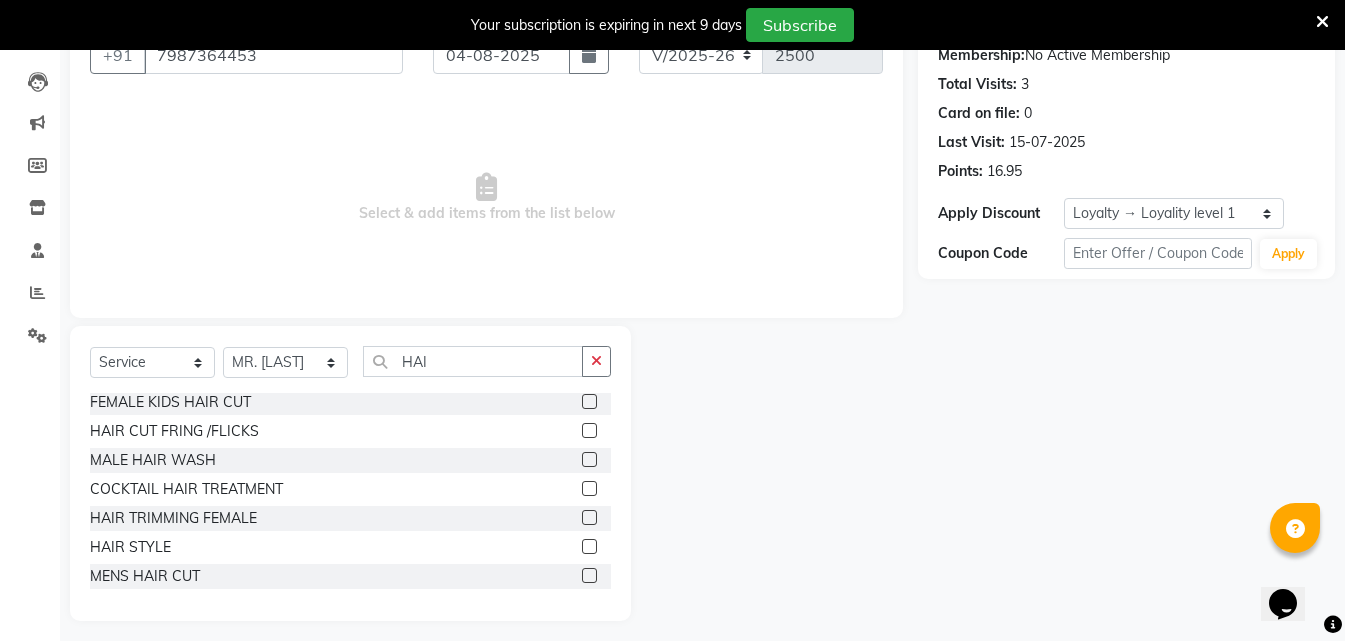 click 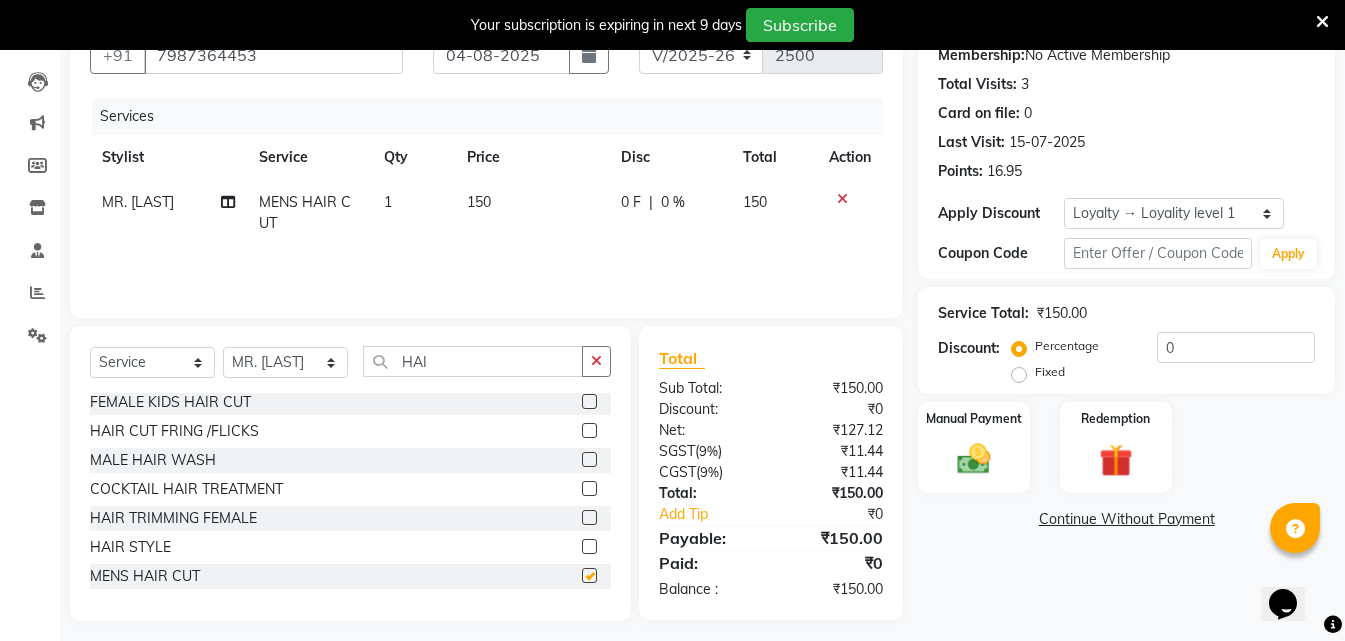 checkbox on "false" 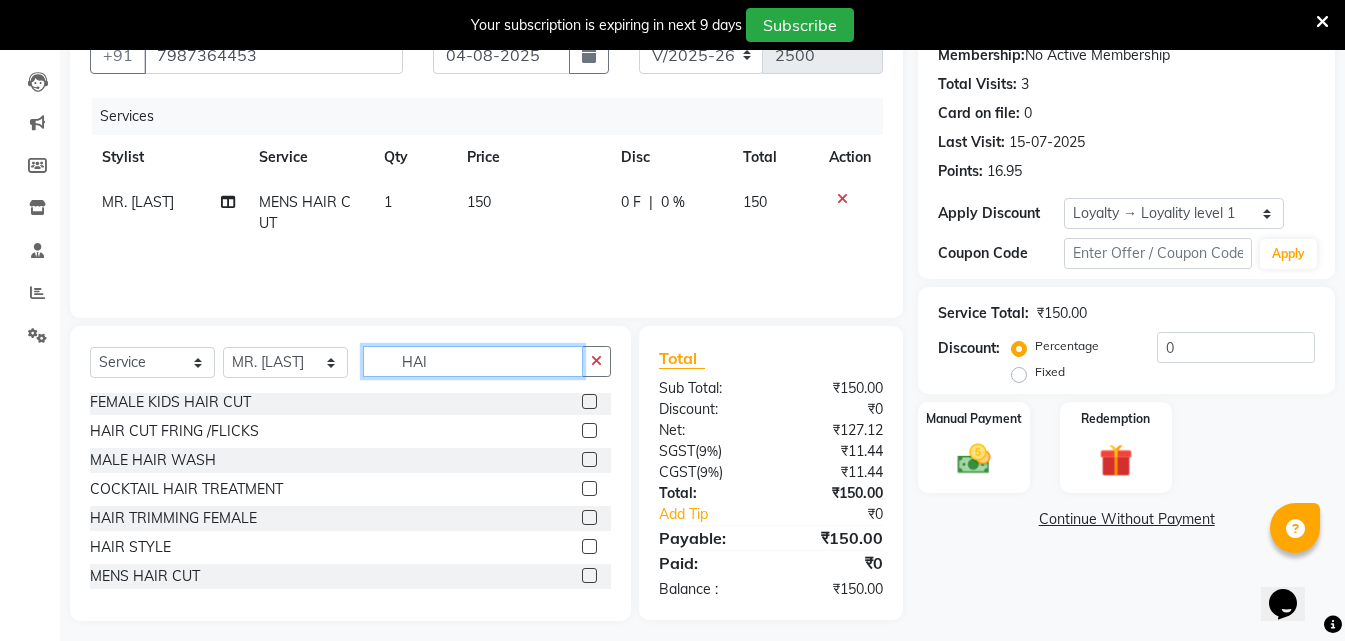click on "HAI" 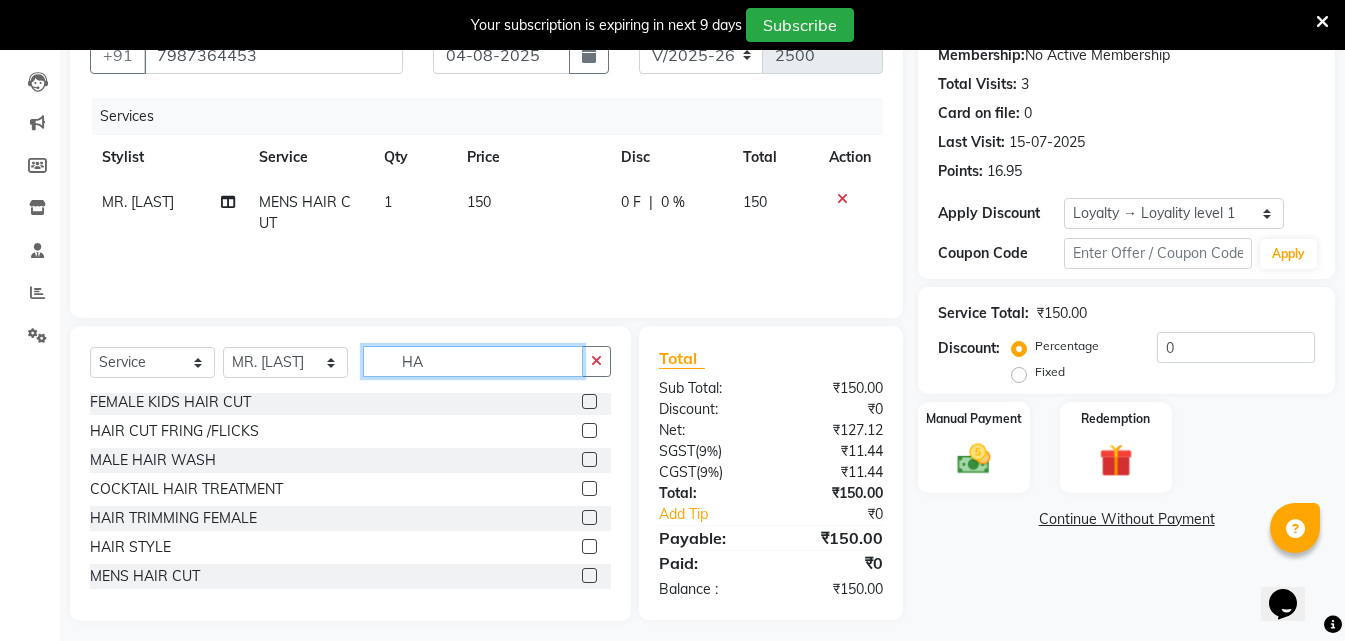 type on "H" 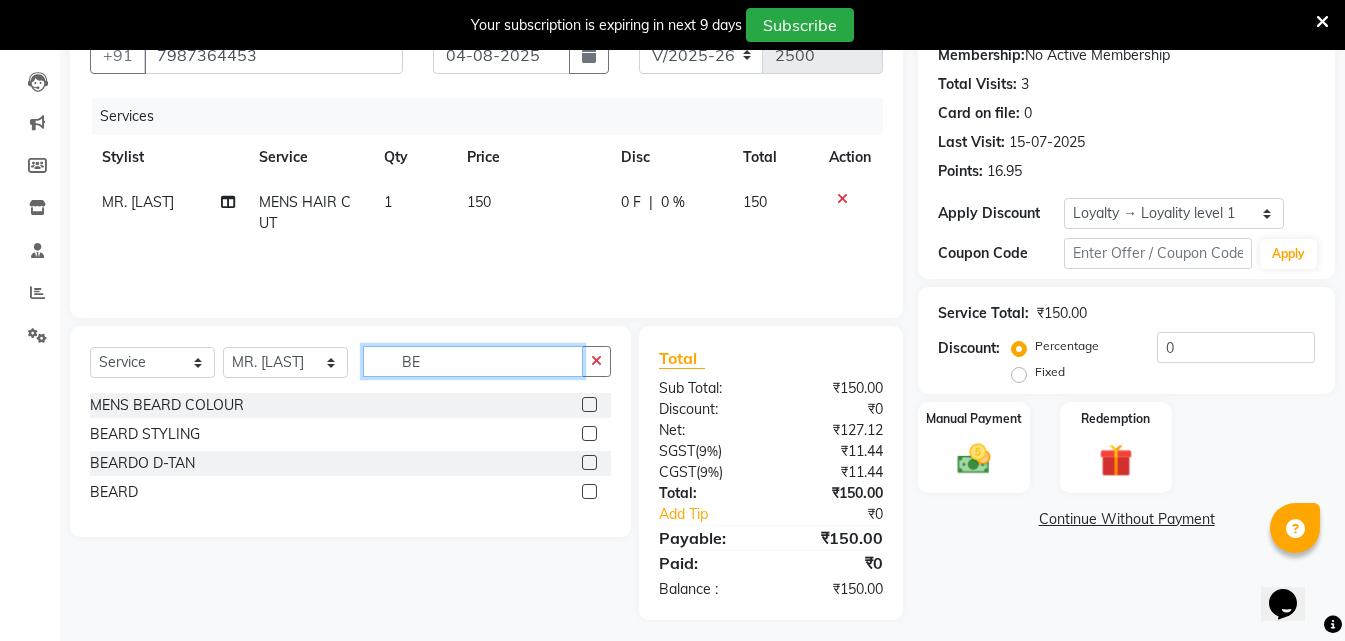 scroll, scrollTop: 0, scrollLeft: 0, axis: both 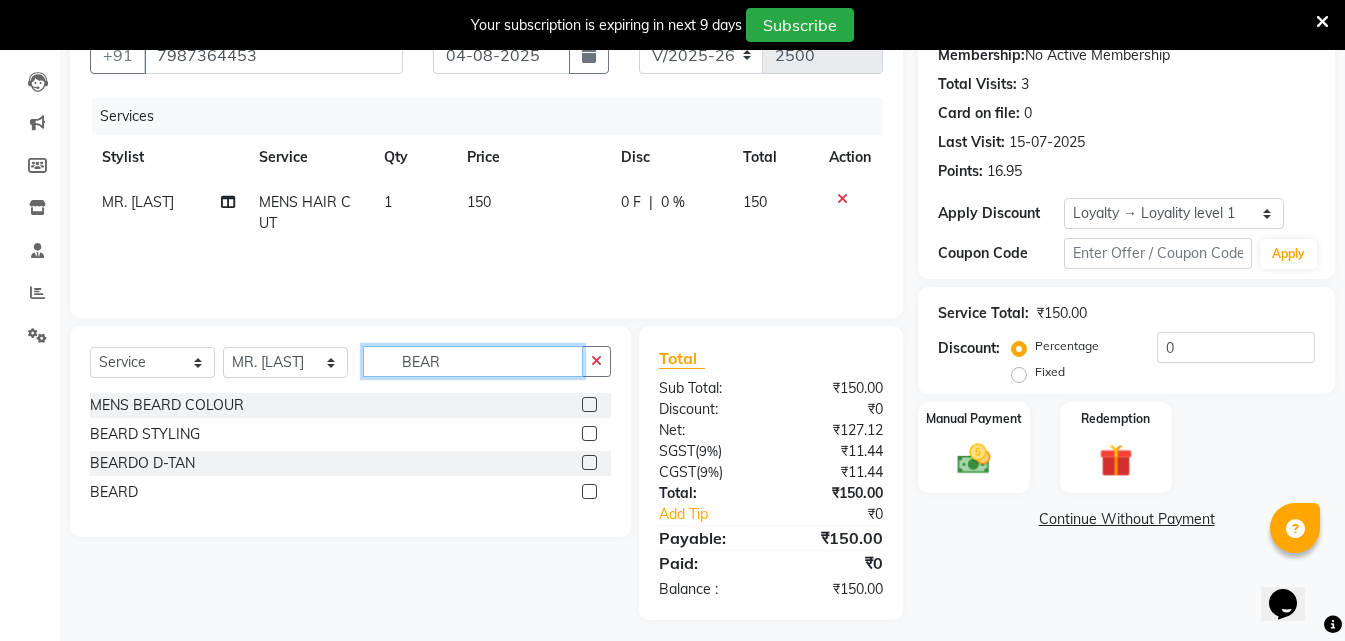 type on "BEAR" 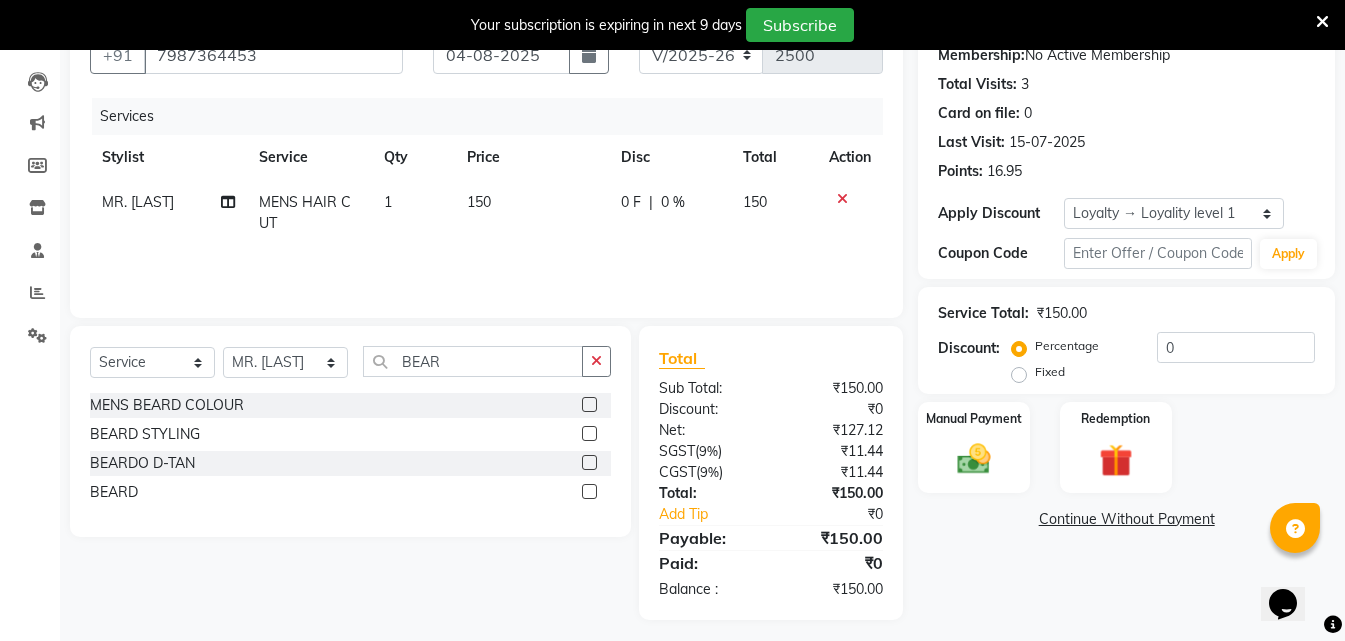 click 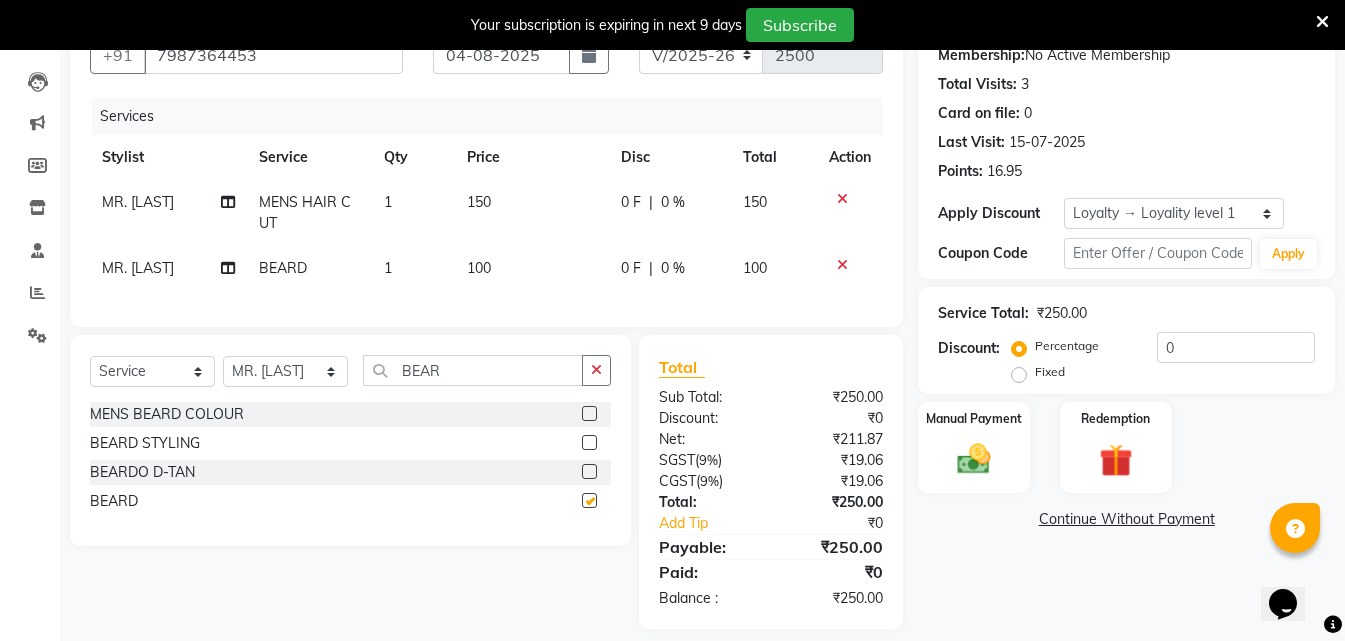 checkbox on "false" 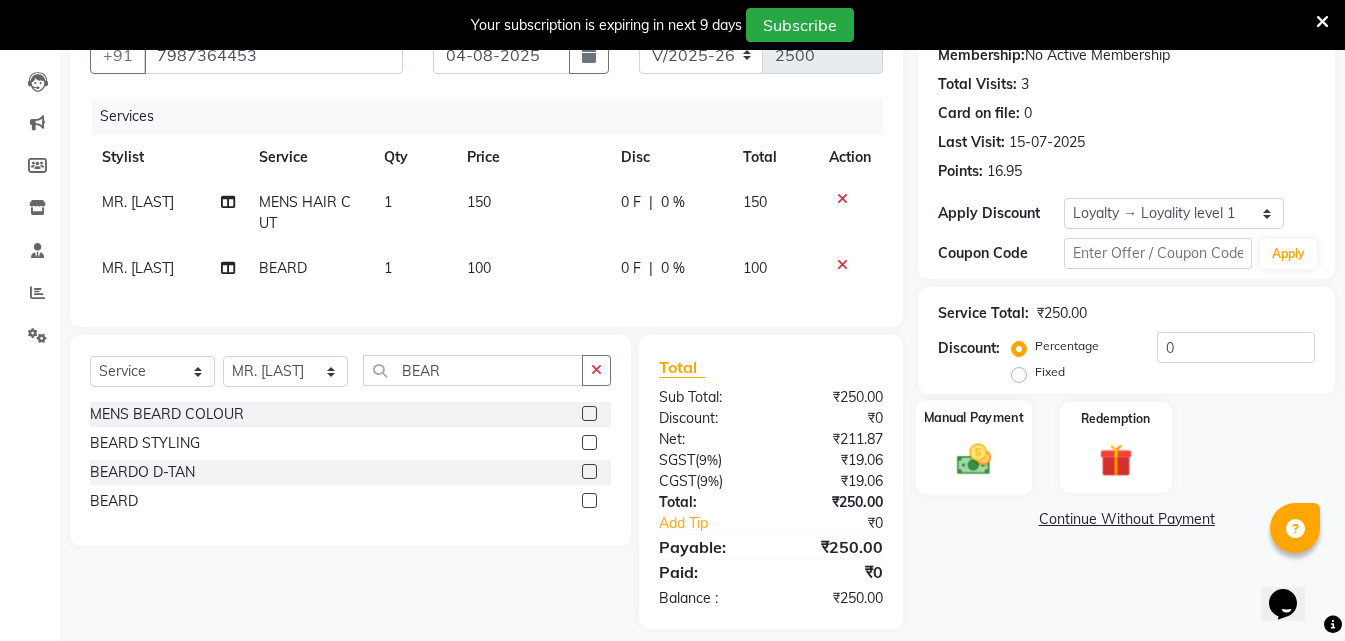 click 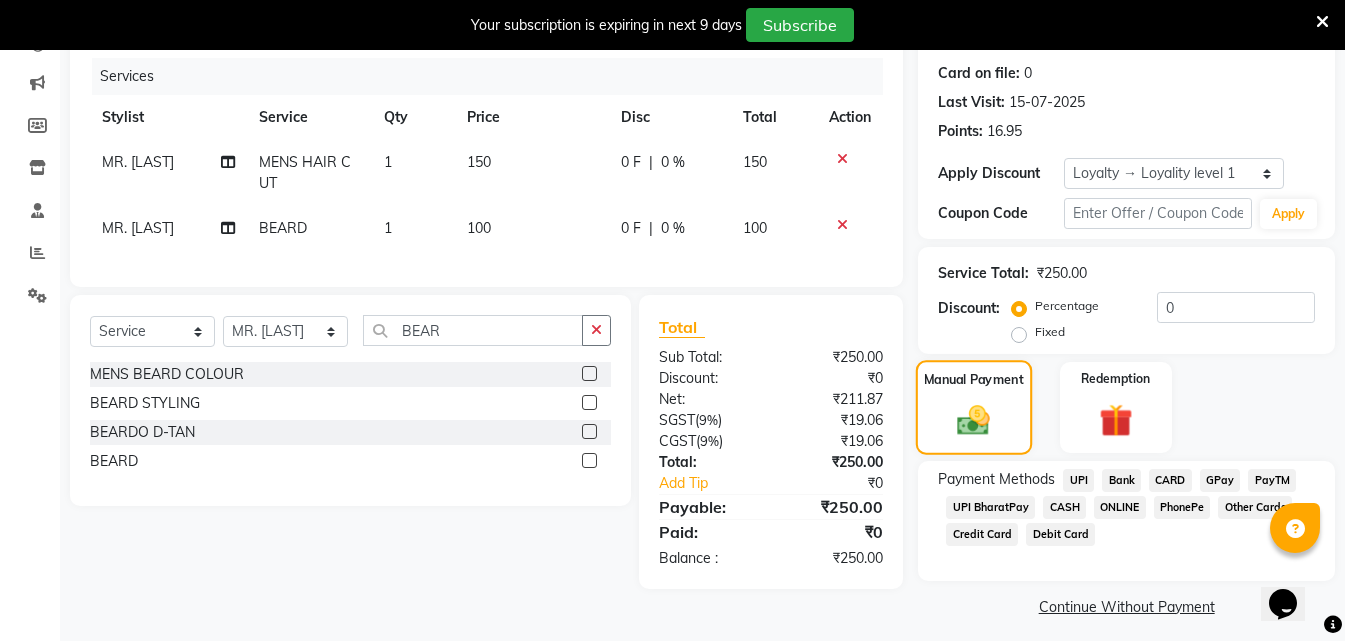 scroll, scrollTop: 251, scrollLeft: 0, axis: vertical 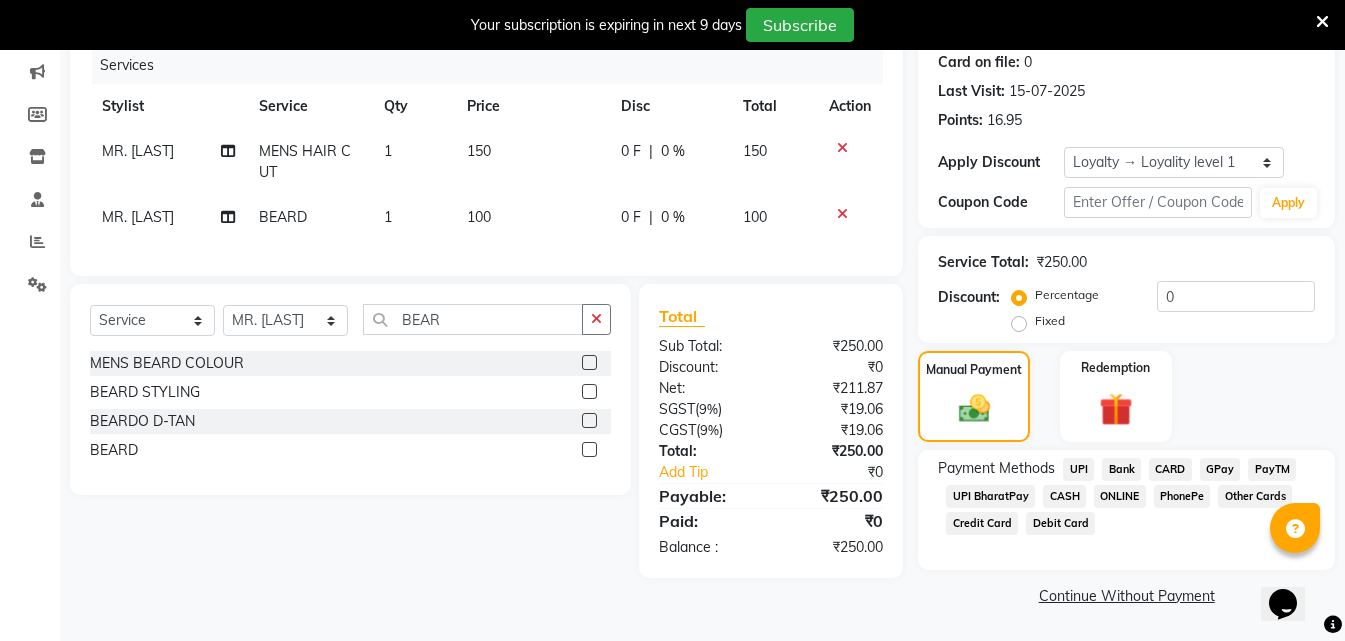 click on "CASH" 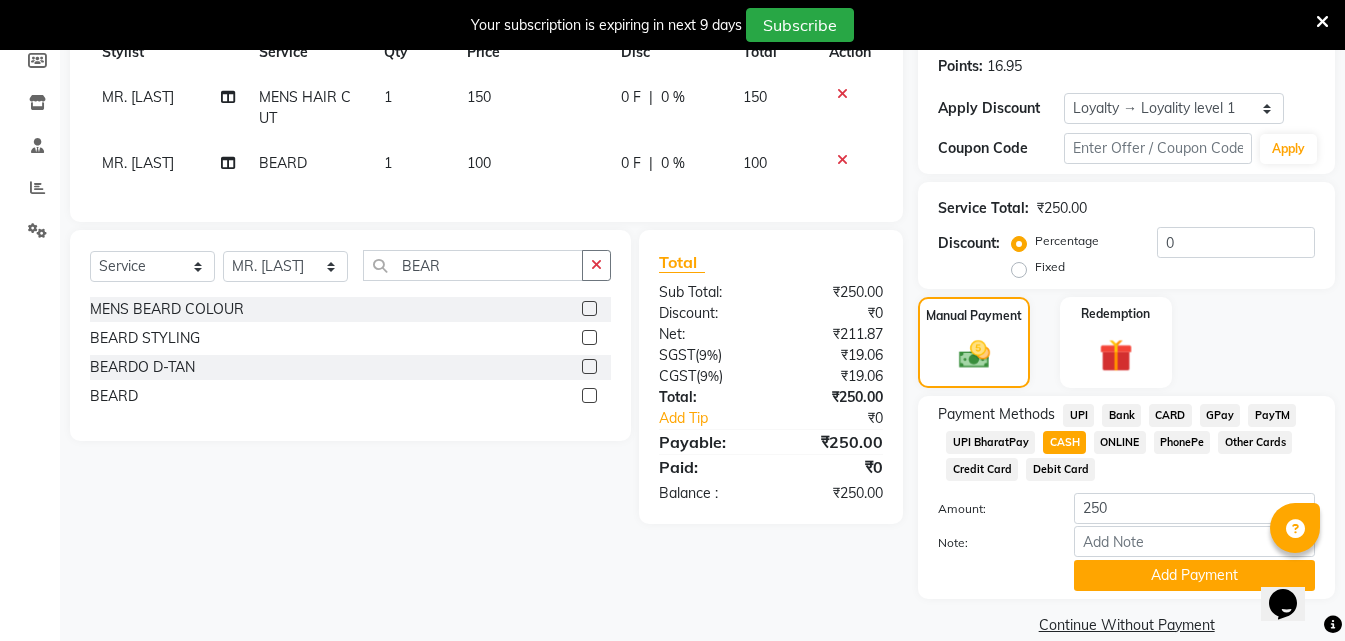 scroll, scrollTop: 334, scrollLeft: 0, axis: vertical 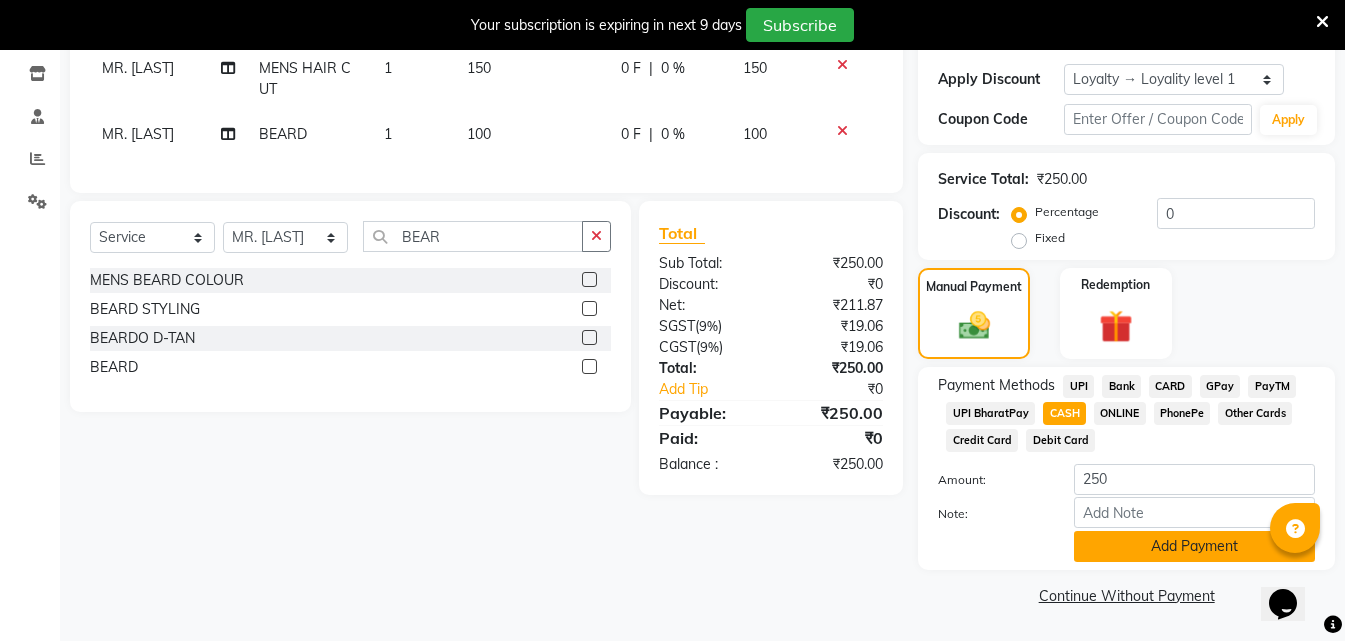 click on "Add Payment" 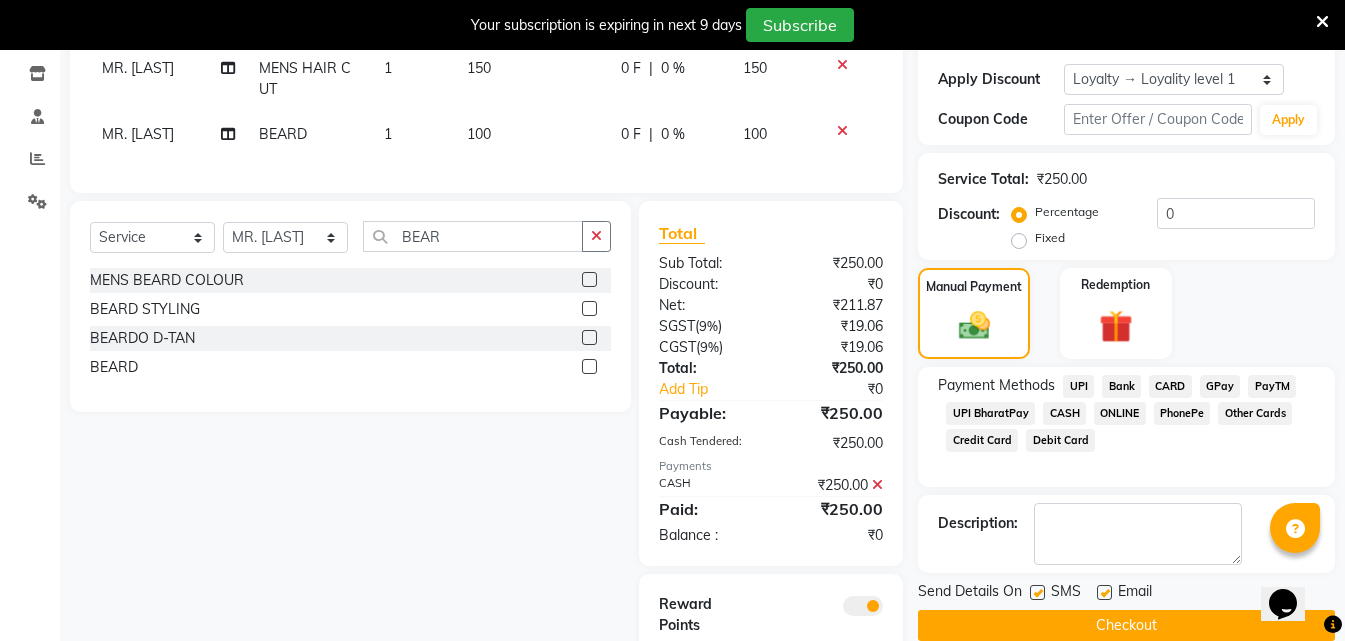 click on "Checkout" 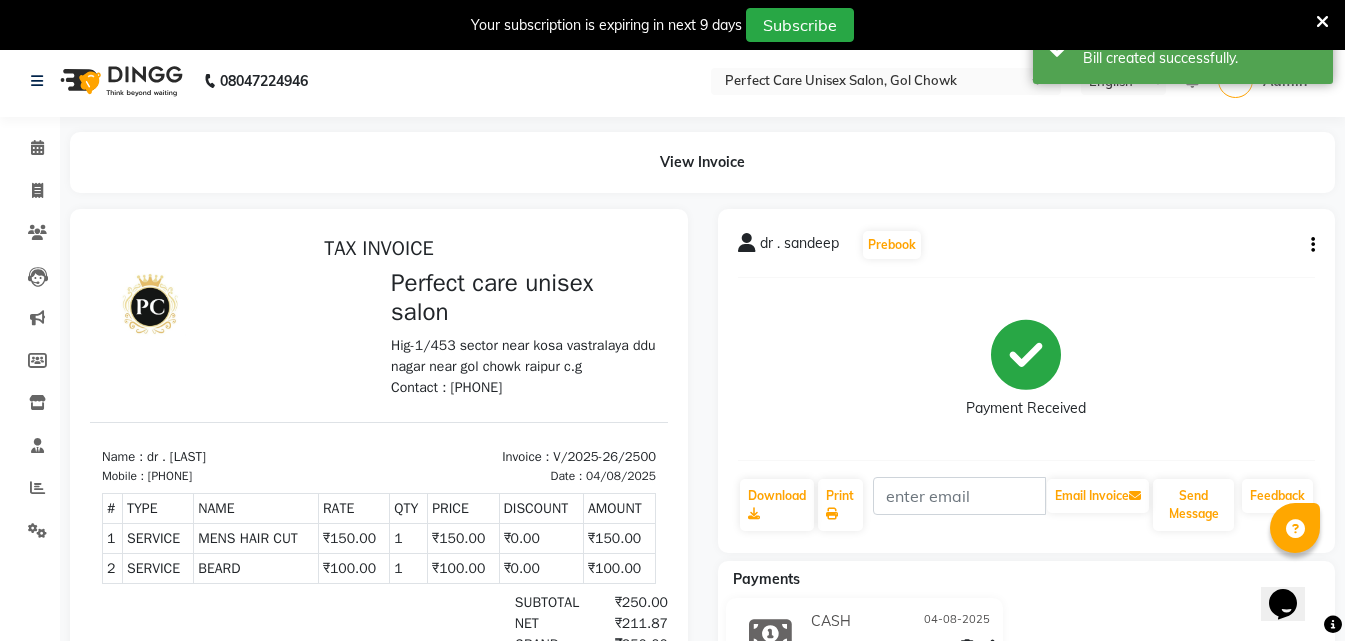 scroll, scrollTop: 0, scrollLeft: 0, axis: both 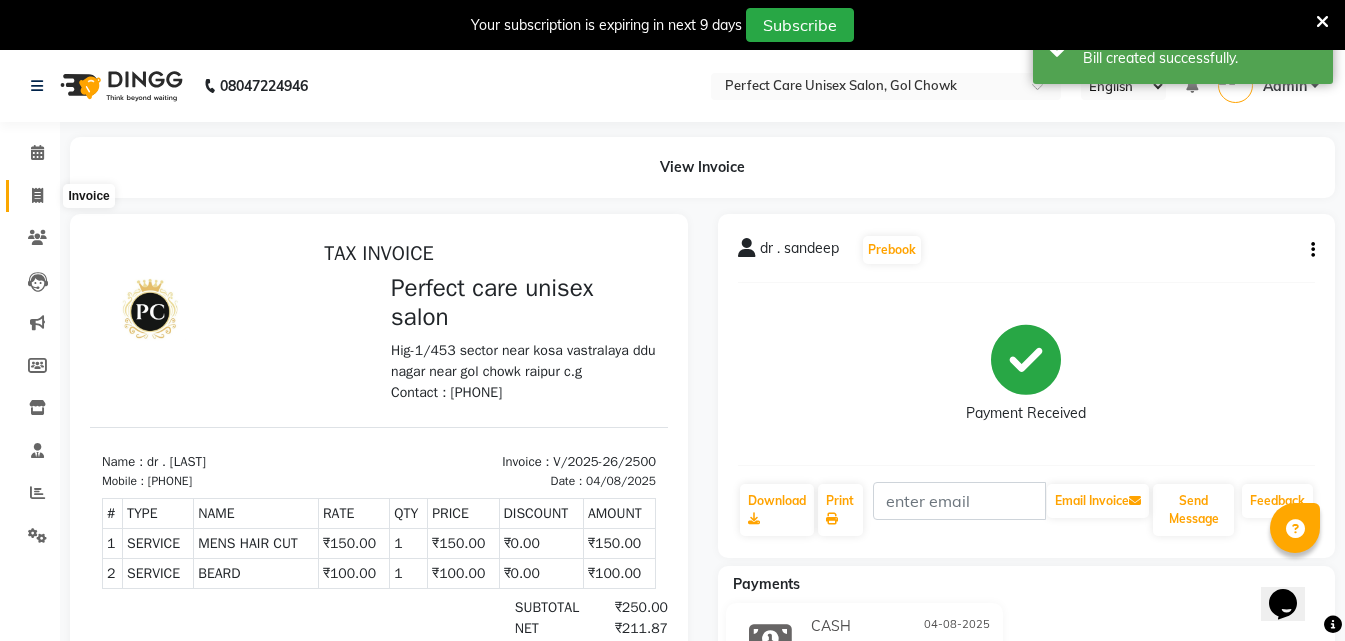 click 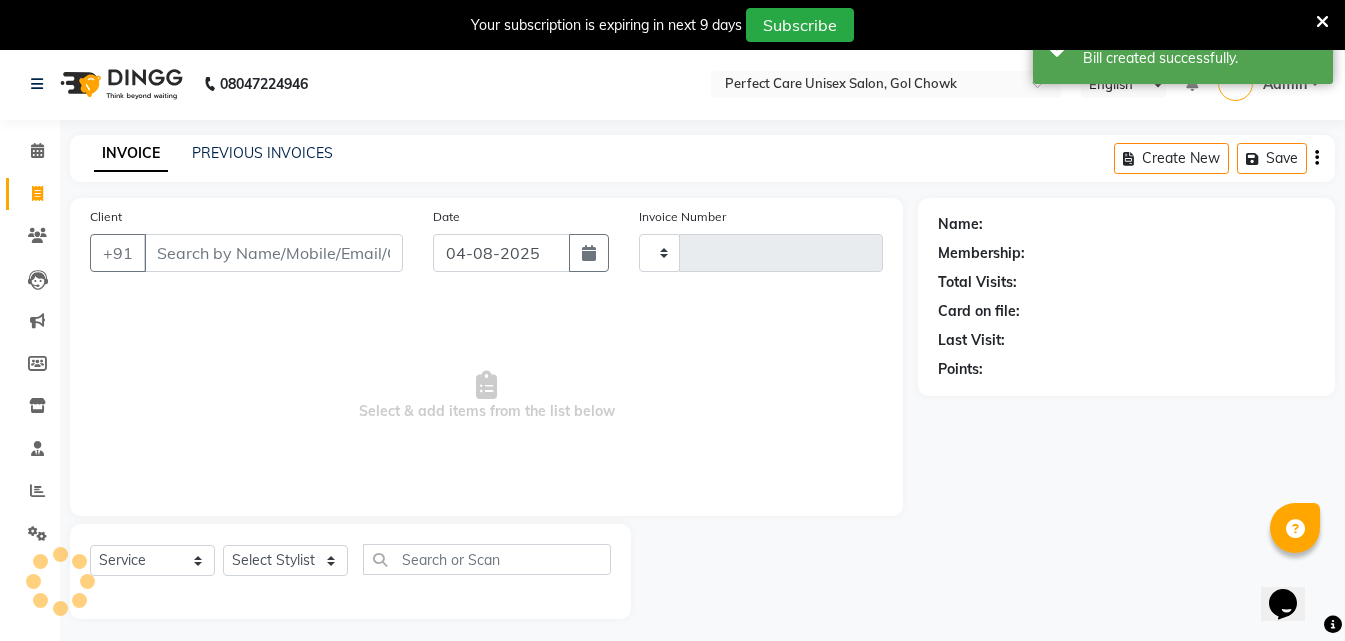 type on "2501" 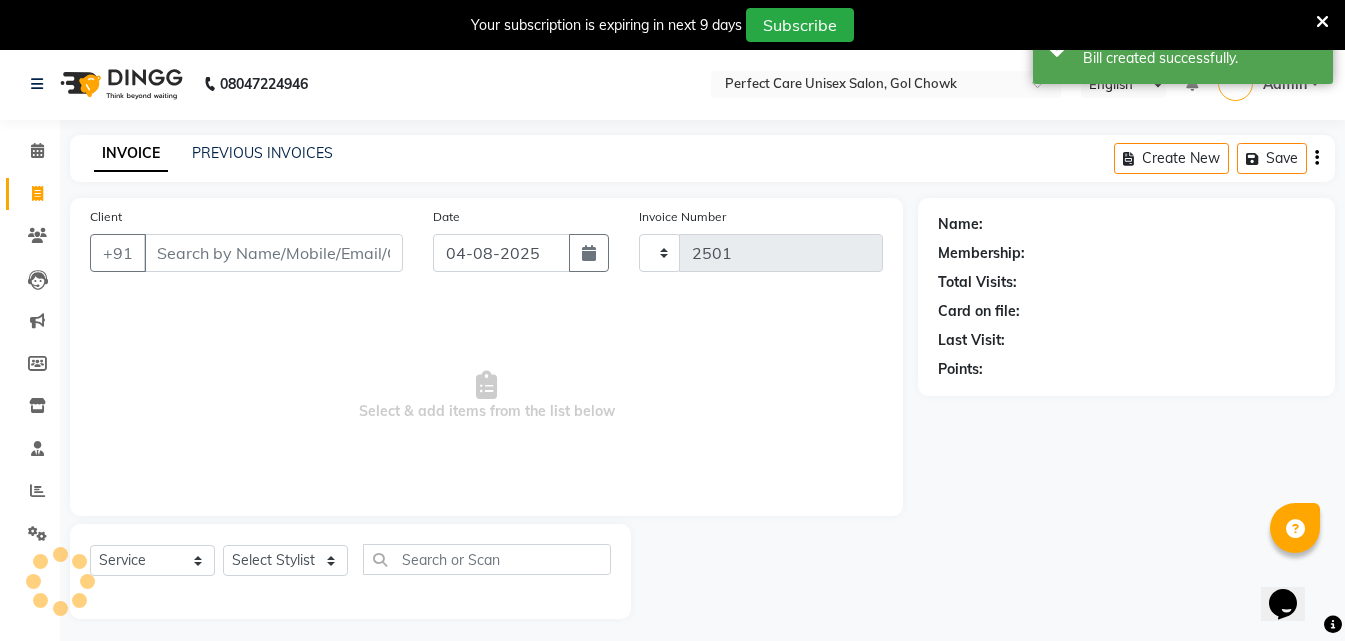 select on "4751" 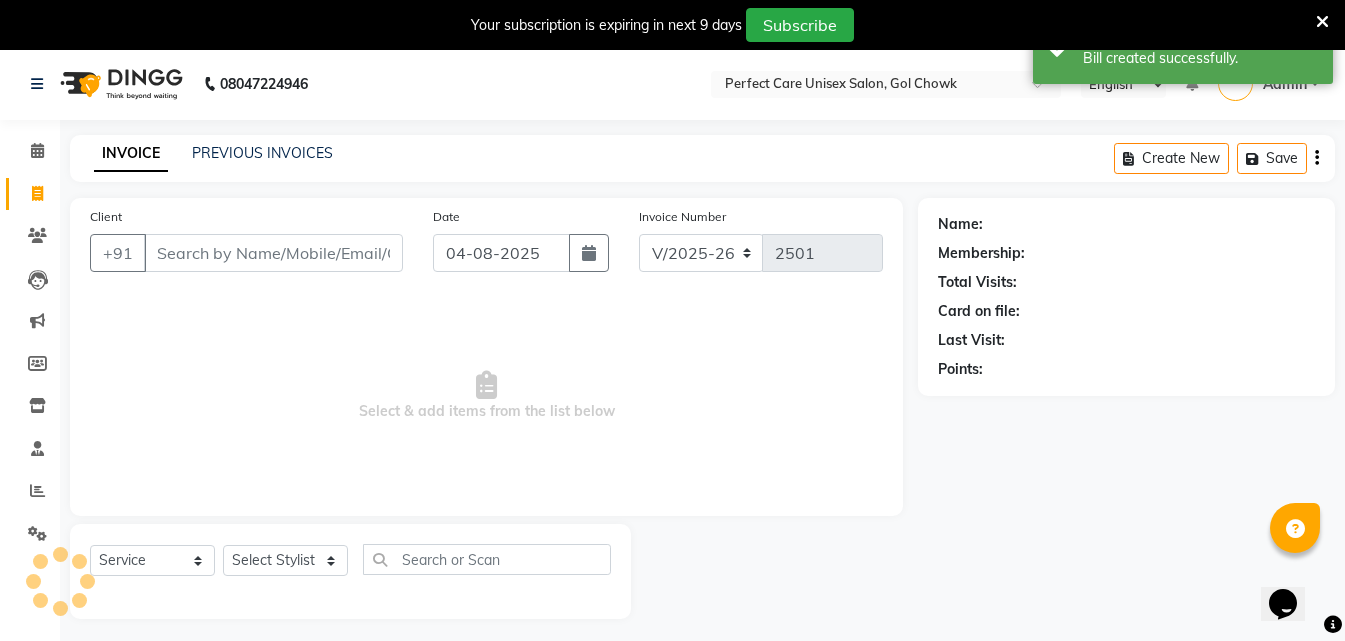 scroll, scrollTop: 50, scrollLeft: 0, axis: vertical 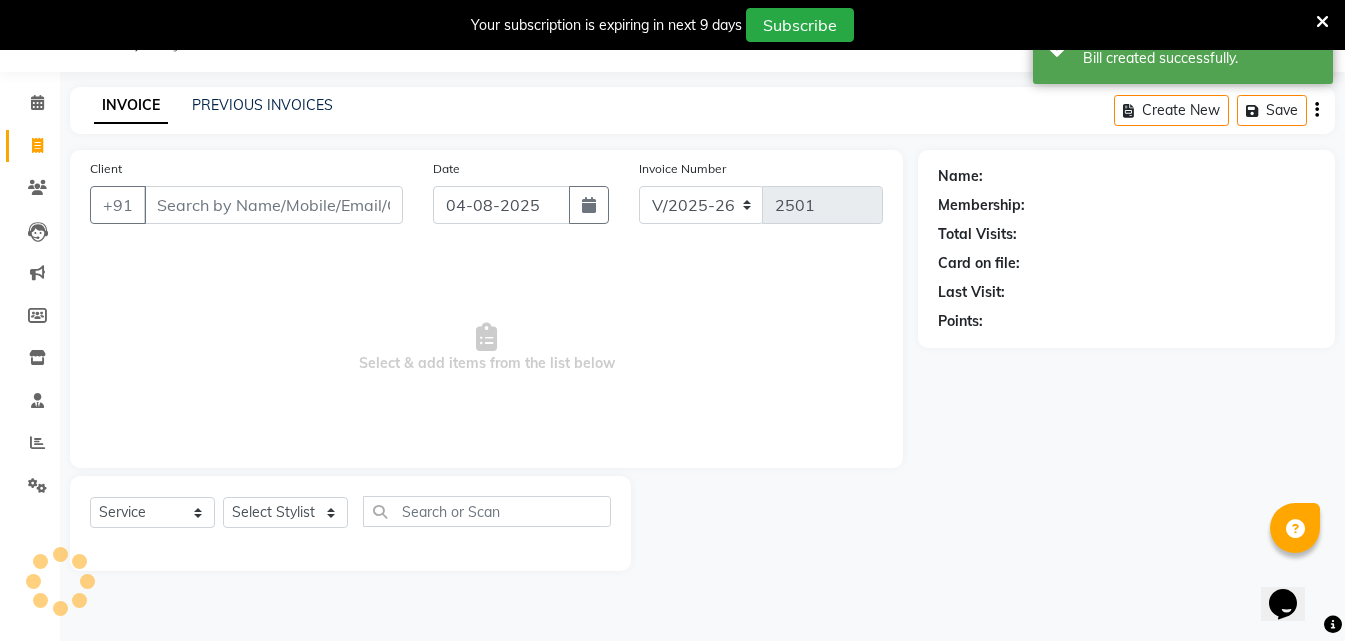 click on "Client" at bounding box center [273, 205] 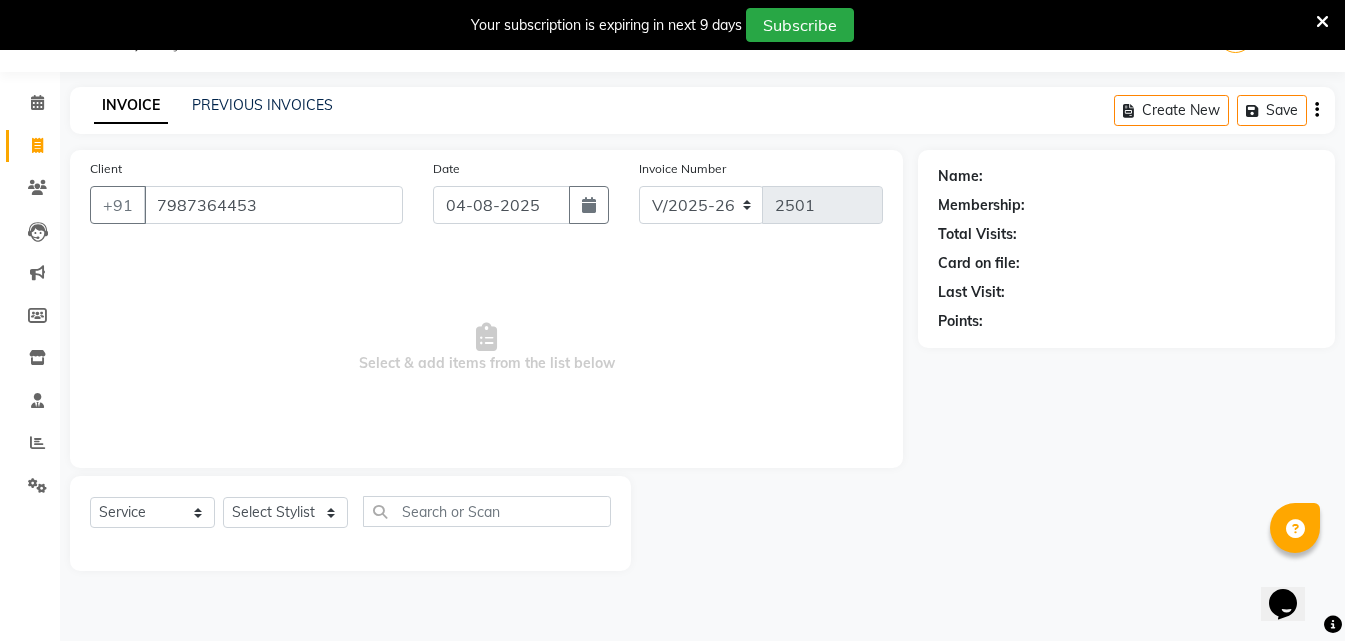 type on "7987364453" 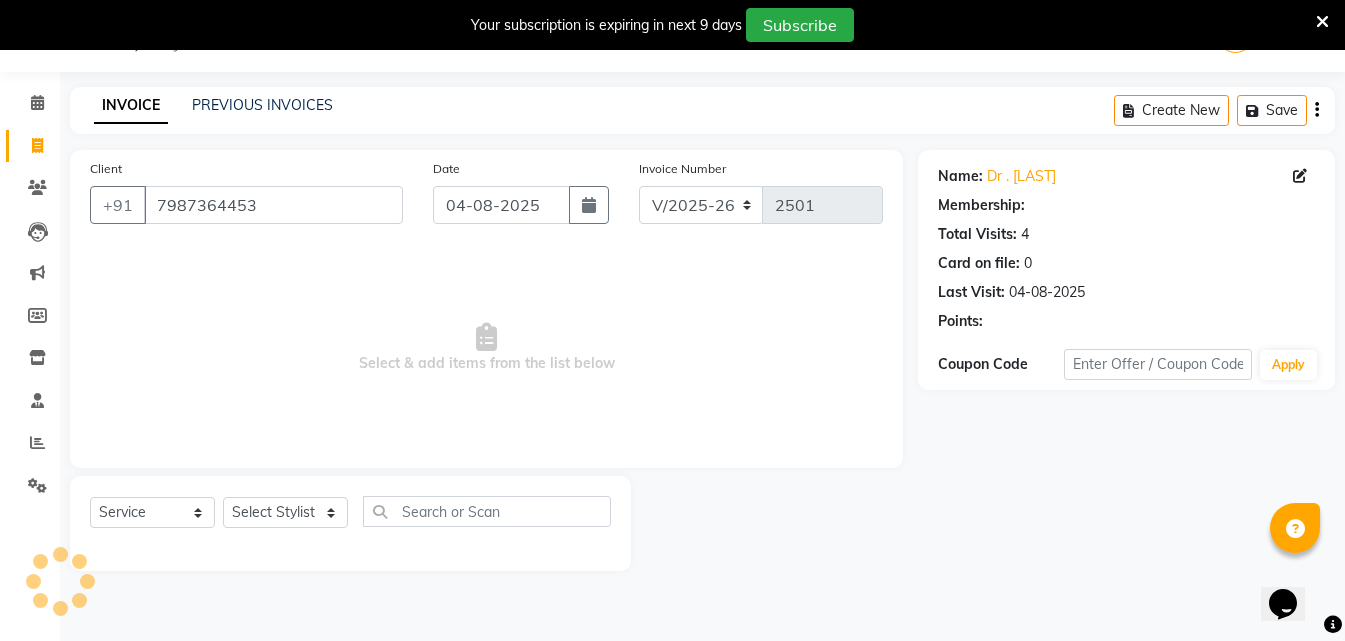 select on "1: Object" 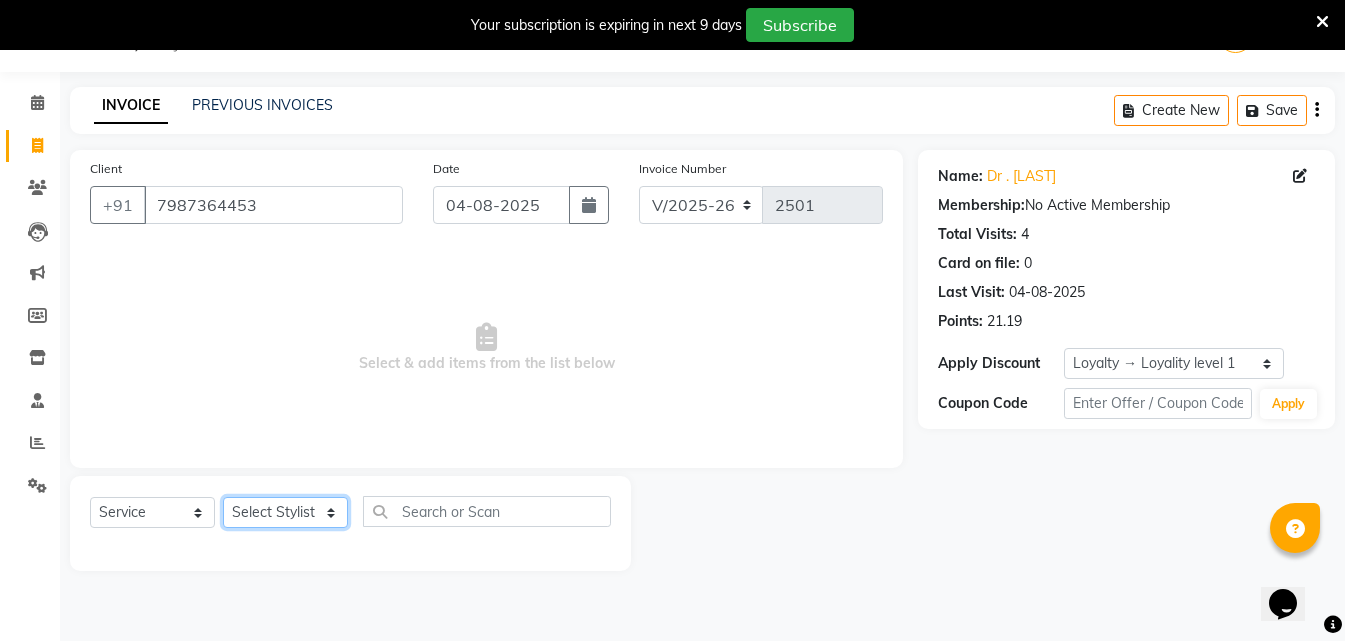 click on "Select Stylist MISS CHANDA MISS KAYNAT MISS KRITIKA  MISS PIHU MISS POOJA MISS.SHRADDHA MISS.SHREYA  MISS SUDHA  MISS. USHA MISS YAMINI mohbat MR. AARIF MR.ANGAD MR. ARBAZ MR. ARUN  MR ARYAN MR. AVINASH MR. FARMAN MR.KARAN MR.KASIM MR. NAUSHAD MR.NAZIM MR. SAM MR.SAMEER MR.VIKASH MR.VISHAL MS RAMCHARAN NONE rashmi" 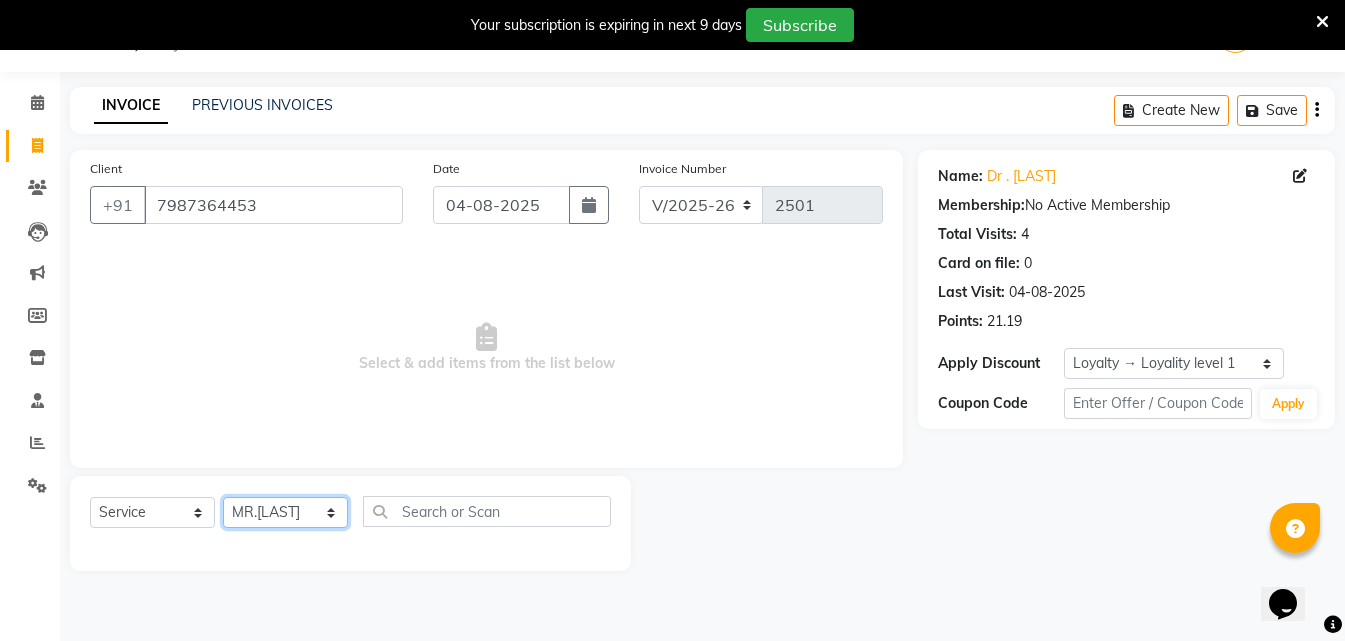 click on "Select Stylist MISS CHANDA MISS KAYNAT MISS KRITIKA  MISS PIHU MISS POOJA MISS.SHRADDHA MISS.SHREYA  MISS SUDHA  MISS. USHA MISS YAMINI mohbat MR. AARIF MR.ANGAD MR. ARBAZ MR. ARUN  MR ARYAN MR. AVINASH MR. FARMAN MR.KARAN MR.KASIM MR. NAUSHAD MR.NAZIM MR. SAM MR.SAMEER MR.VIKASH MR.VISHAL MS RAMCHARAN NONE rashmi" 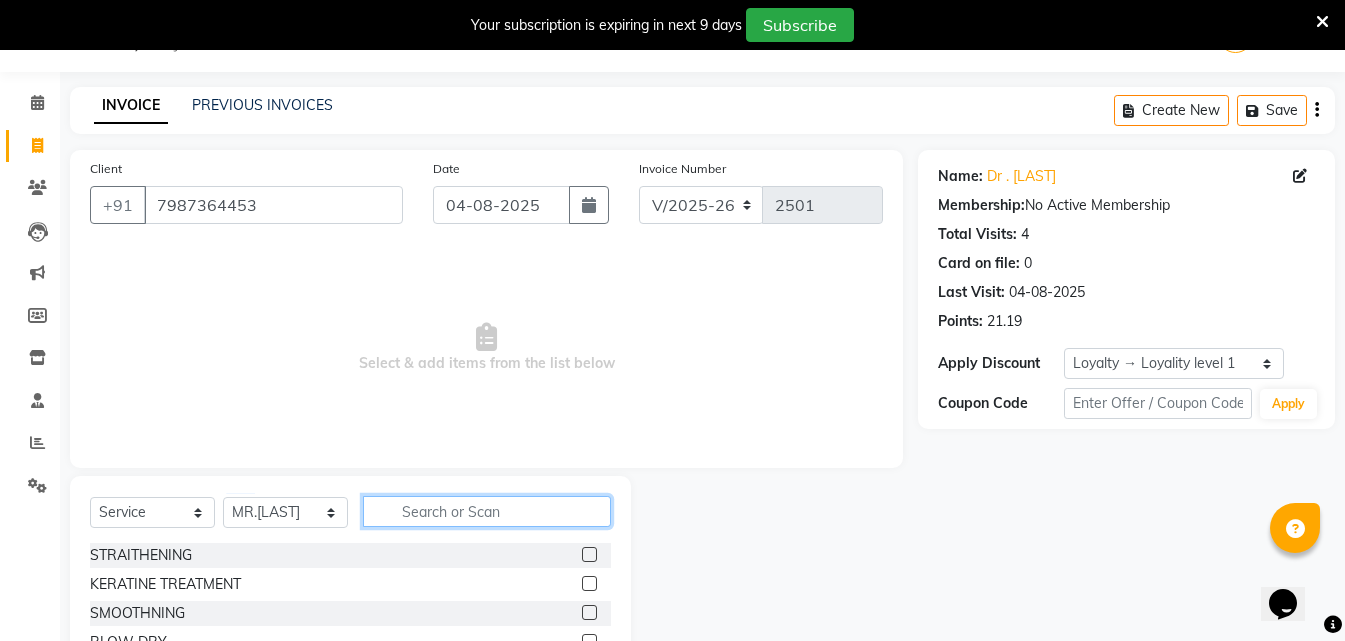 click 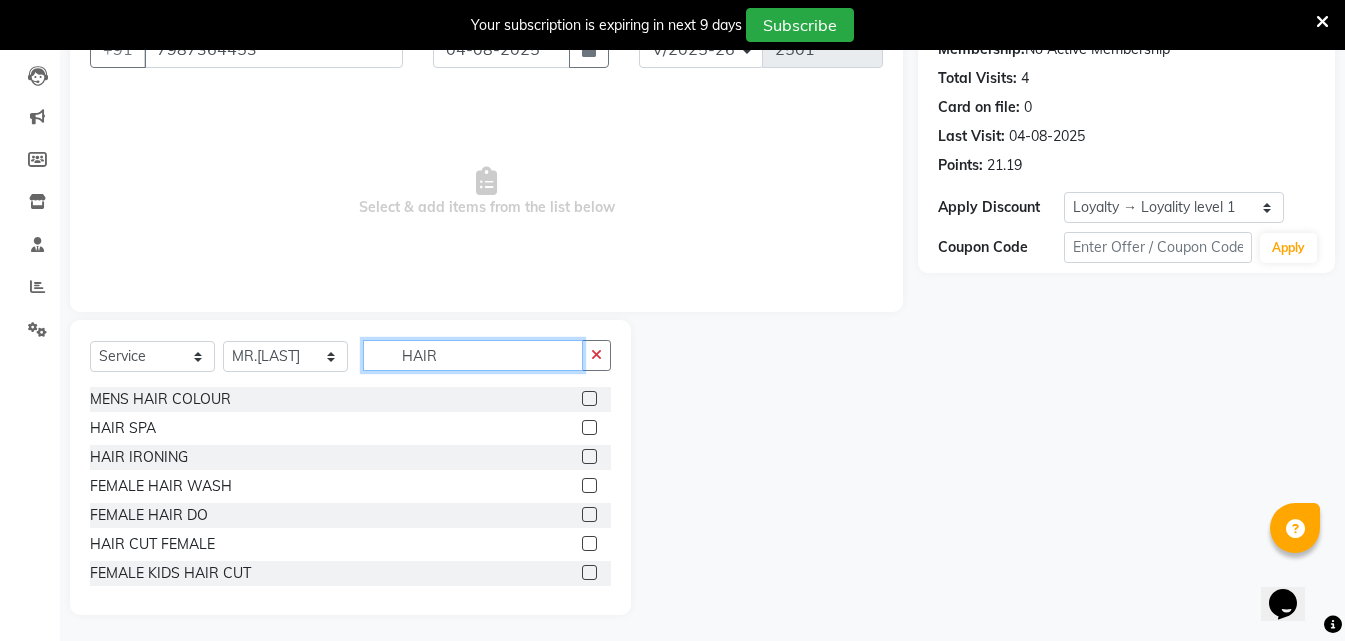 scroll, scrollTop: 210, scrollLeft: 0, axis: vertical 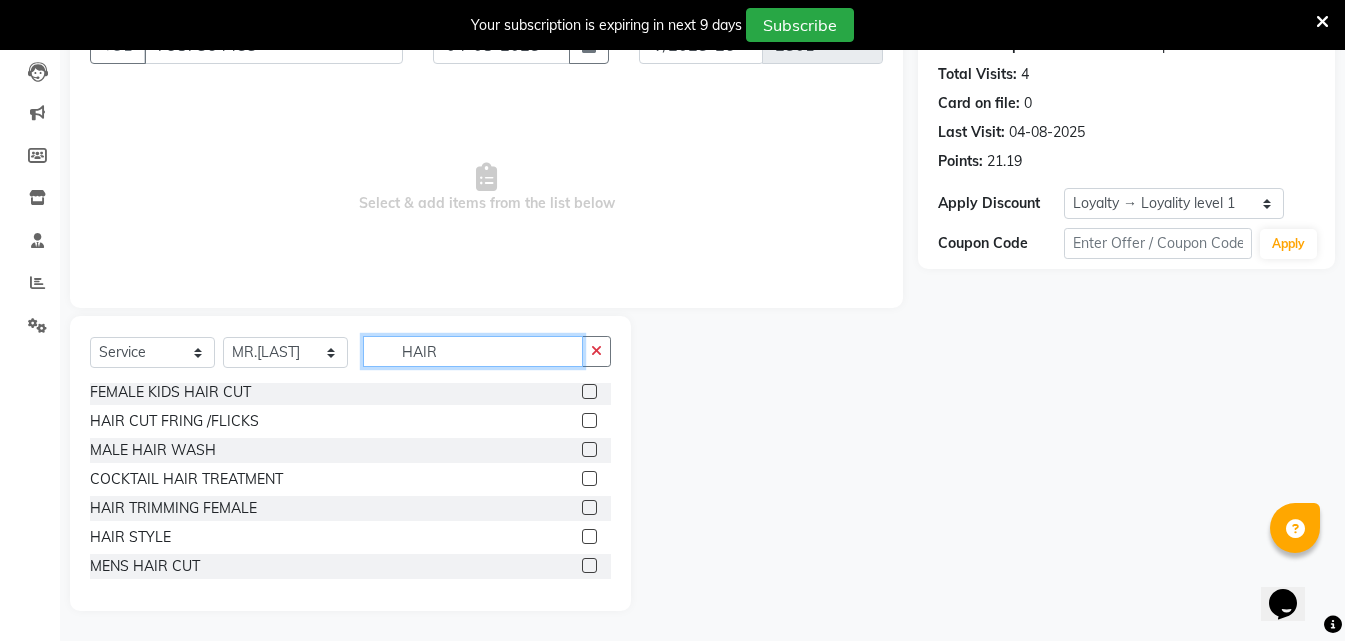 type on "HAIR" 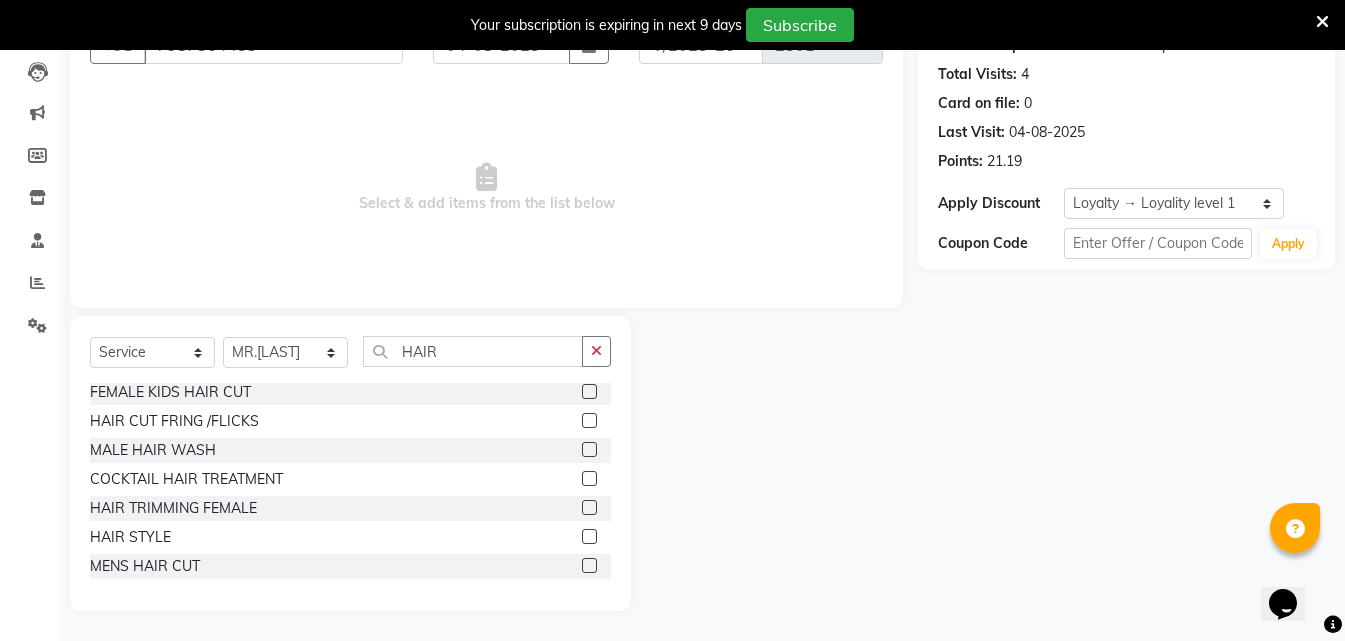 click 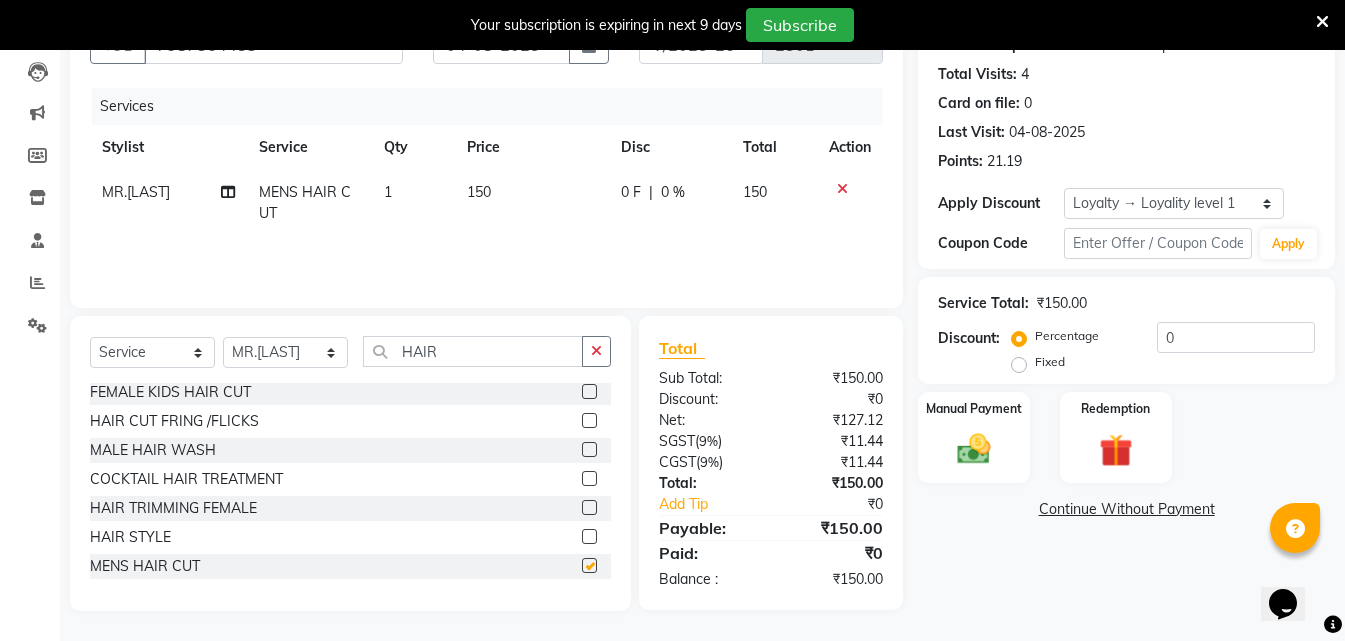 checkbox on "false" 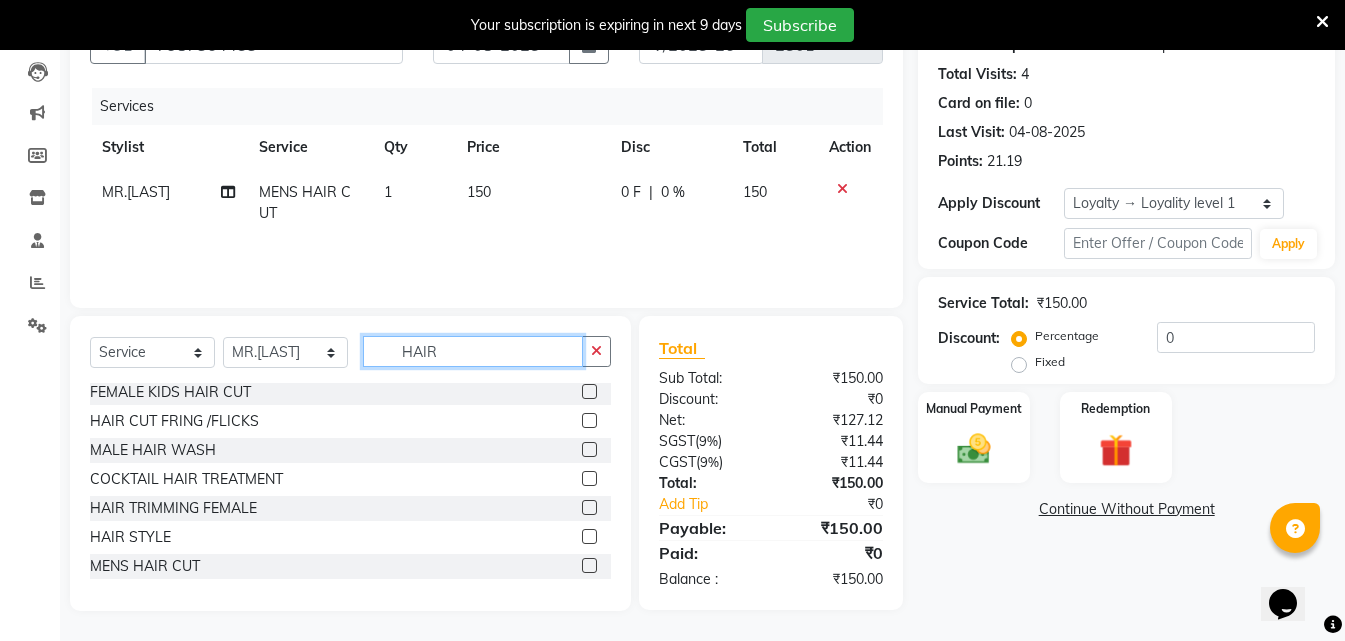 drag, startPoint x: 512, startPoint y: 353, endPoint x: 326, endPoint y: 374, distance: 187.18173 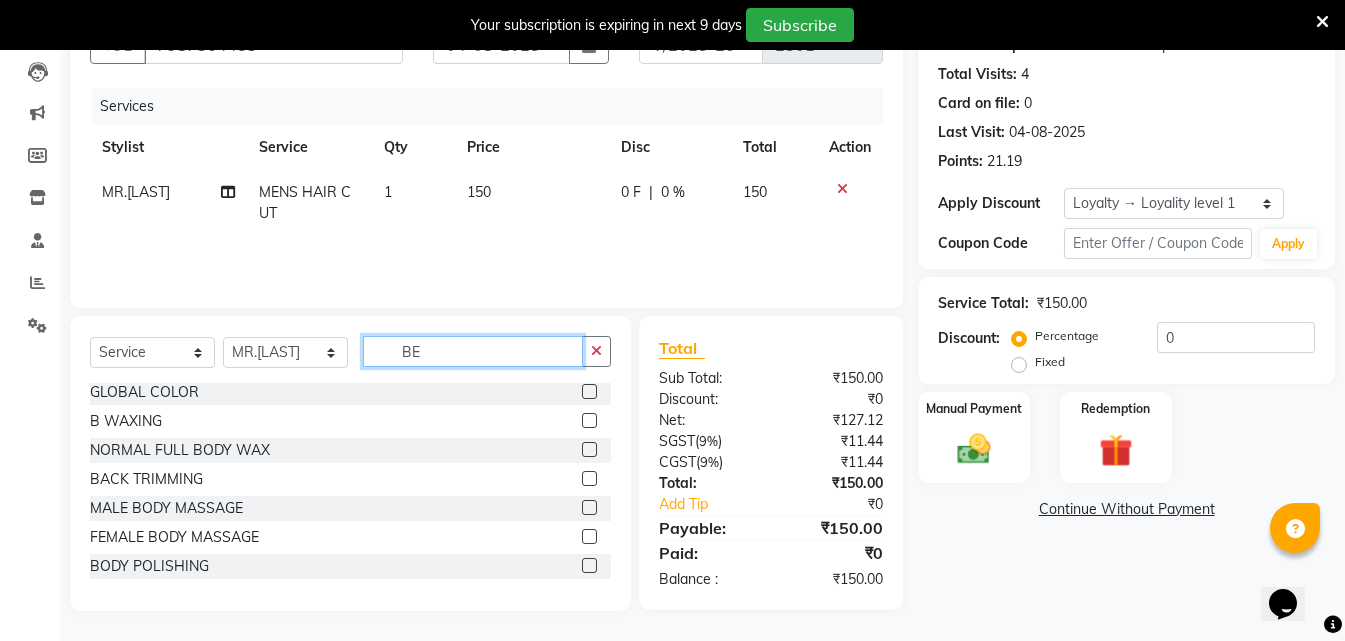 scroll, scrollTop: 0, scrollLeft: 0, axis: both 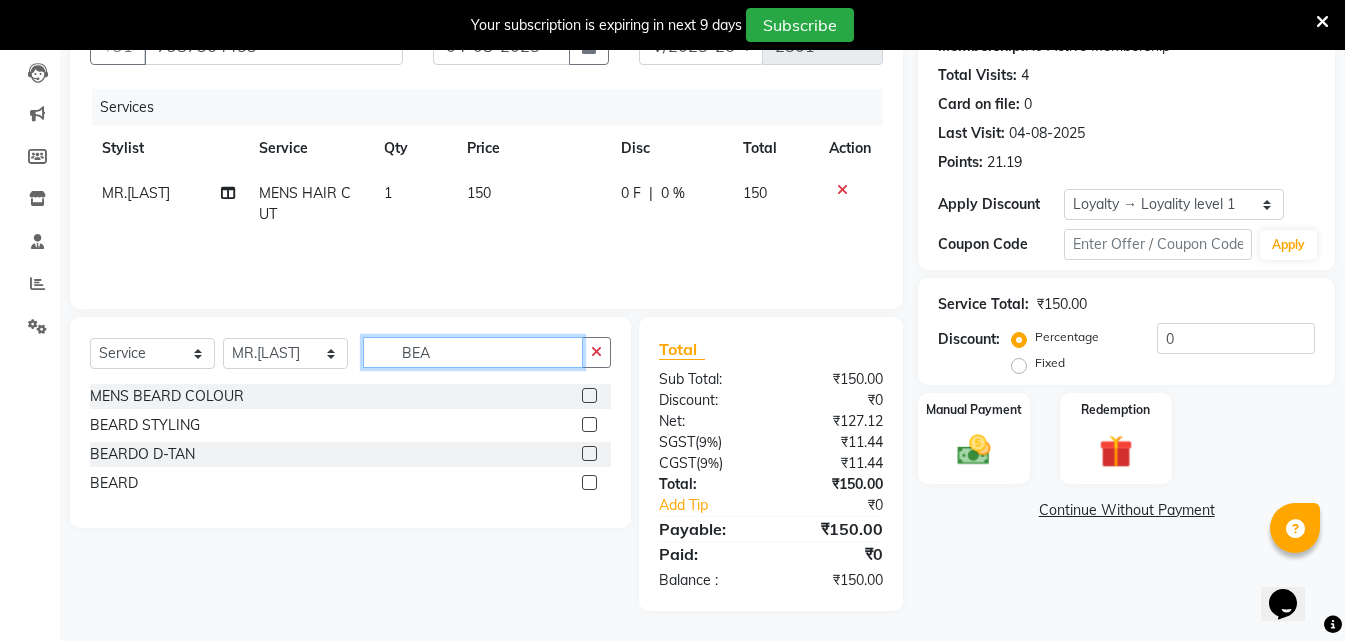 type on "BEA" 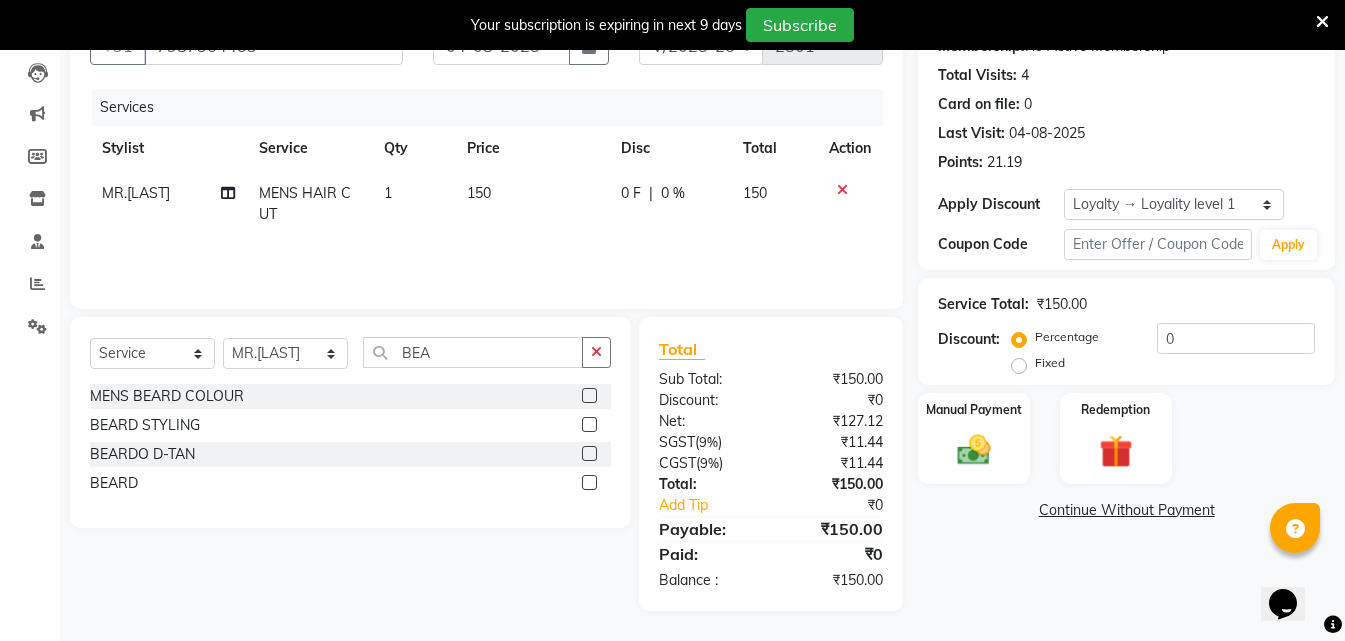 click 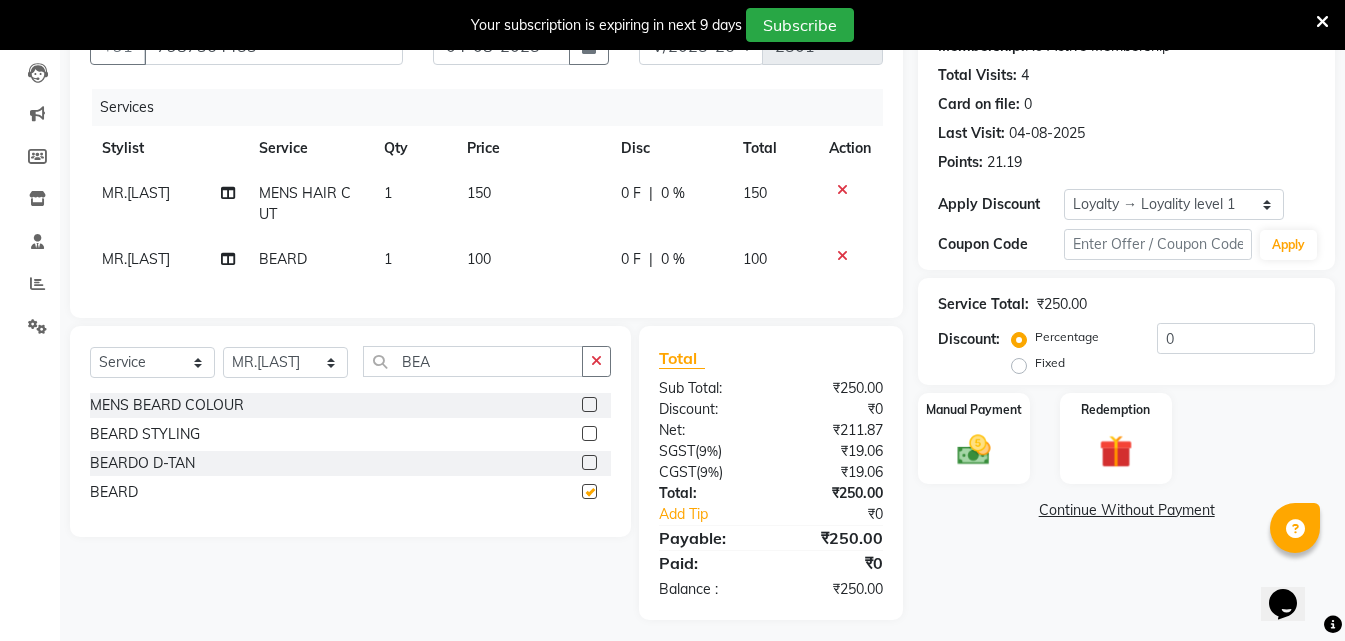 click 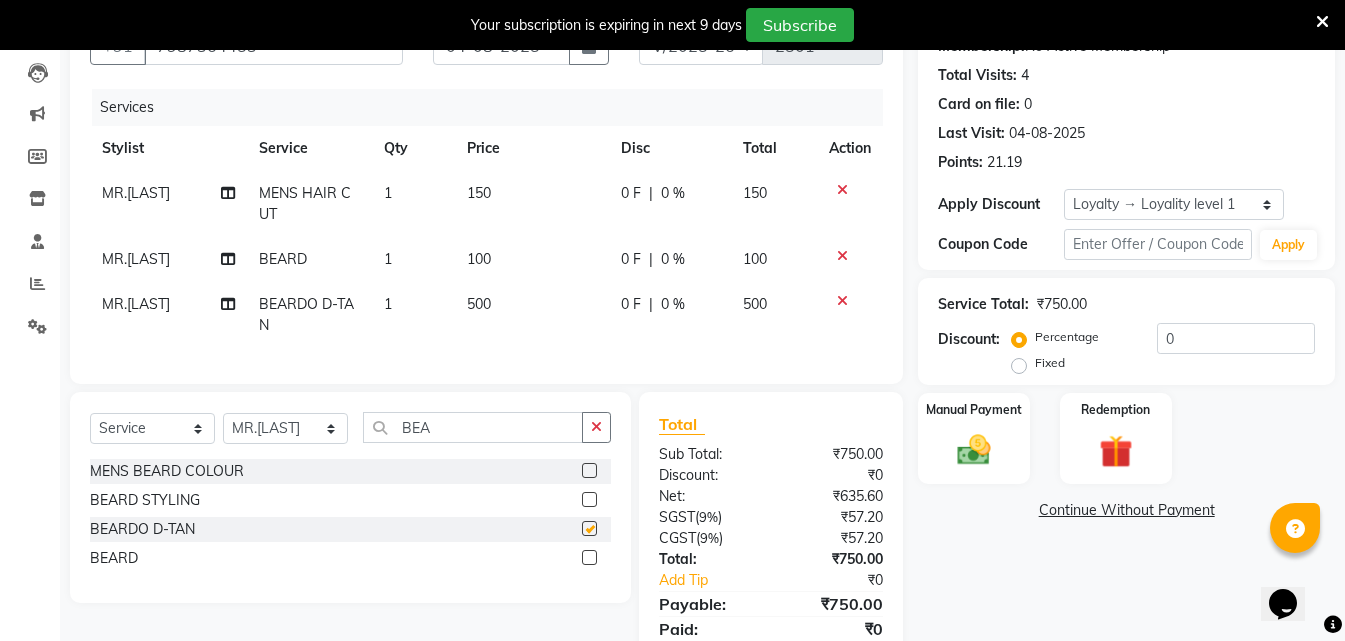 checkbox on "false" 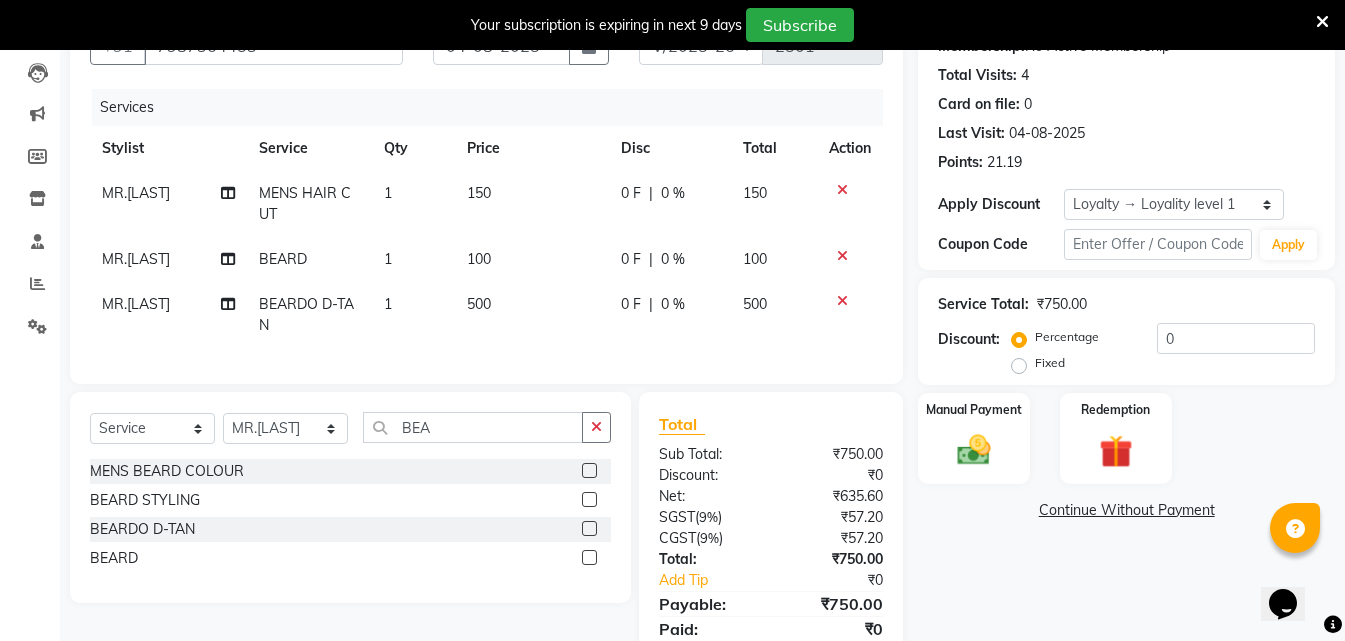 checkbox on "false" 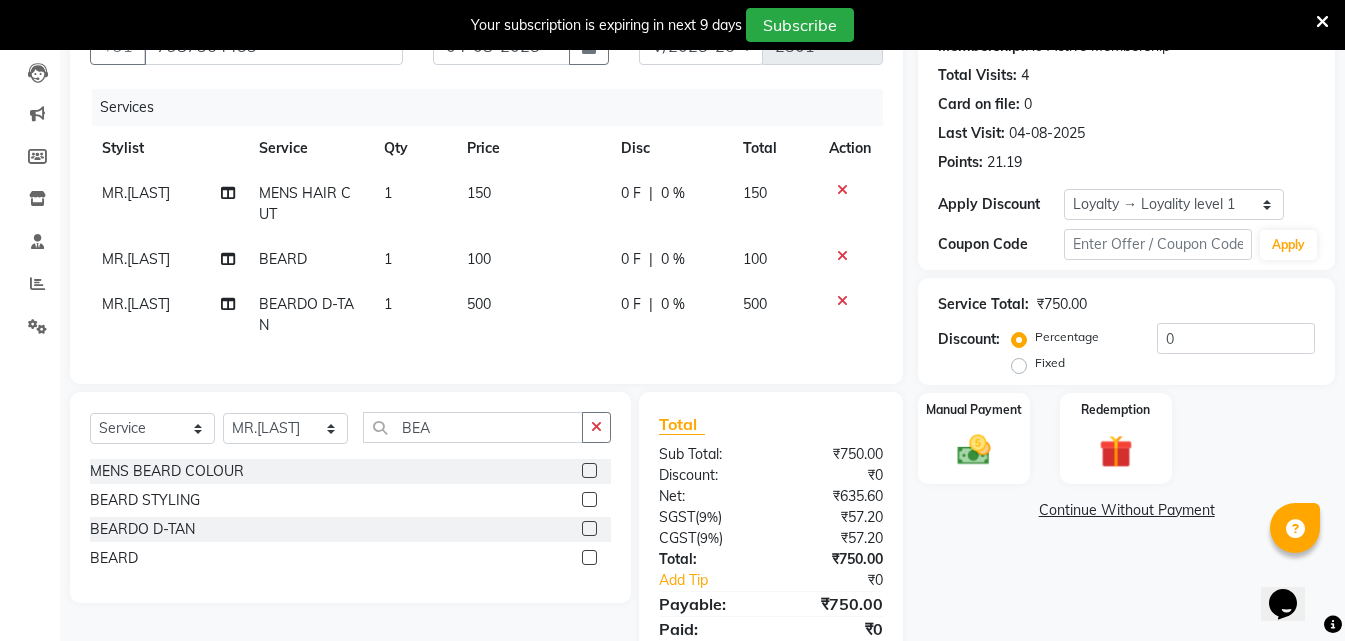 click 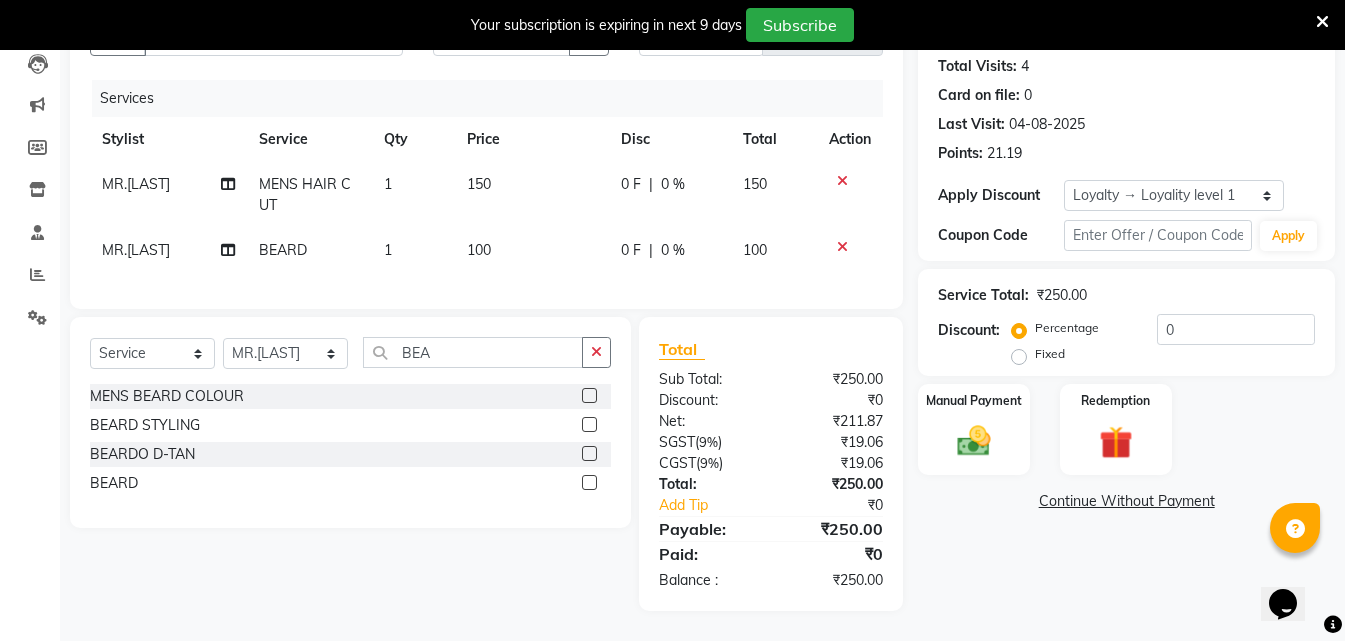 scroll, scrollTop: 233, scrollLeft: 0, axis: vertical 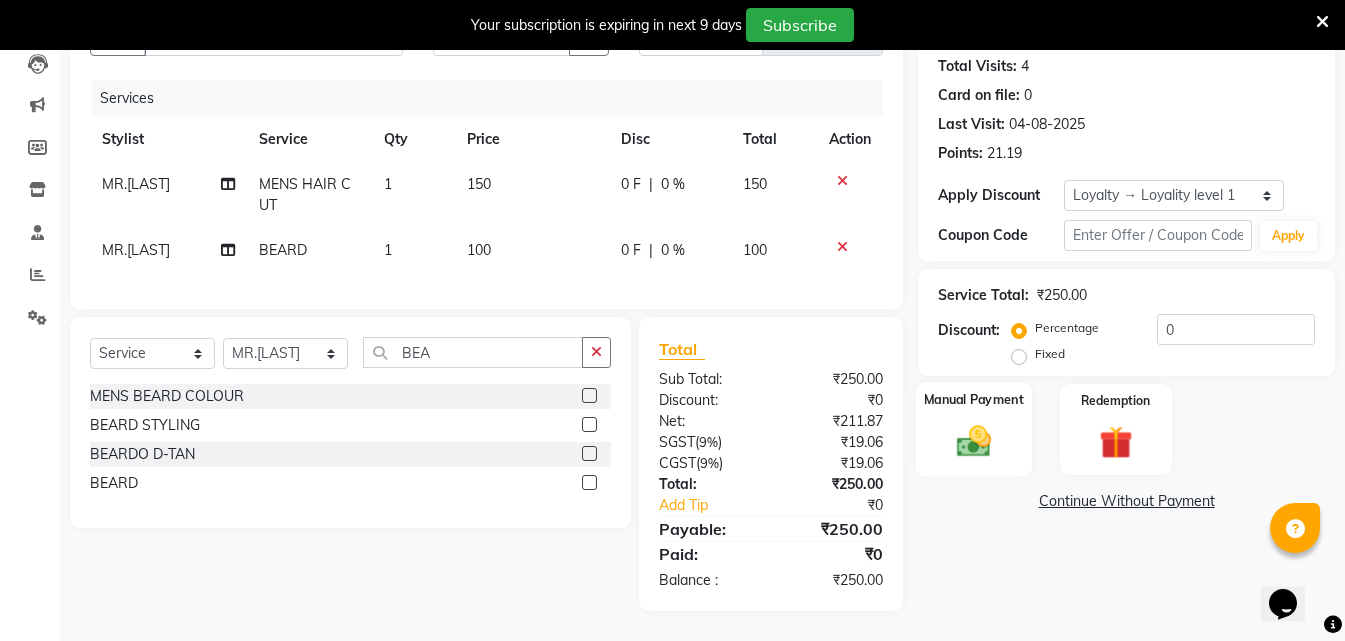 click 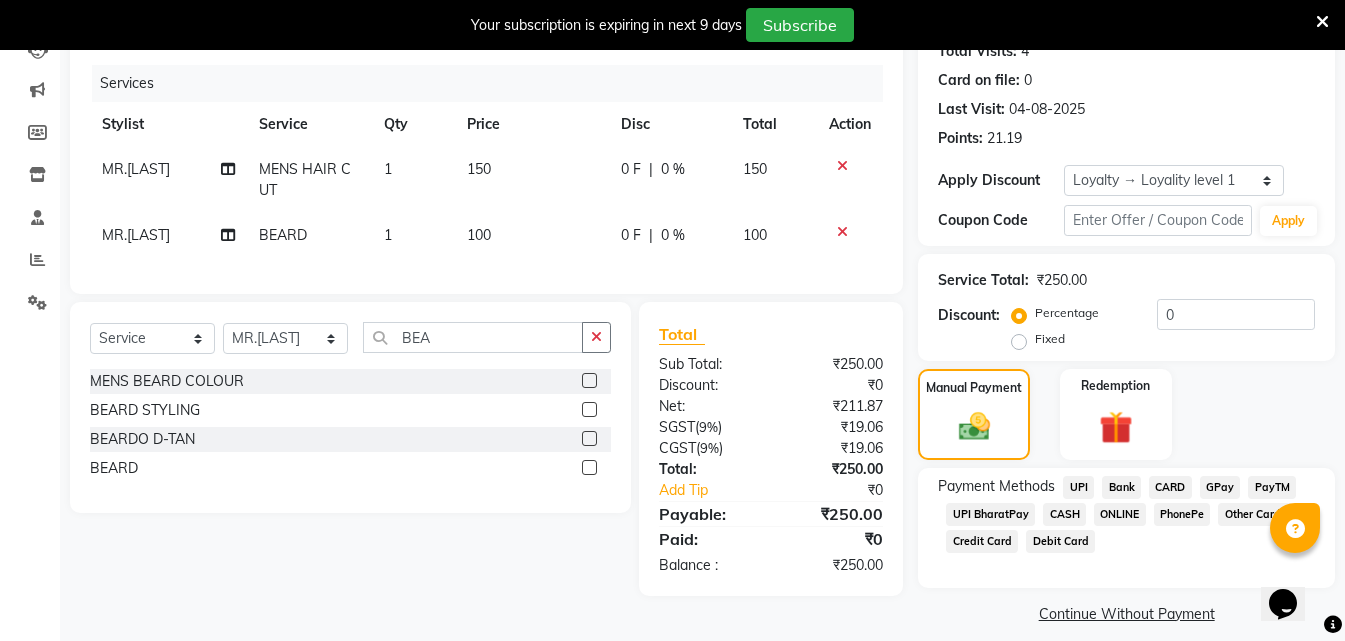 click on "CASH" 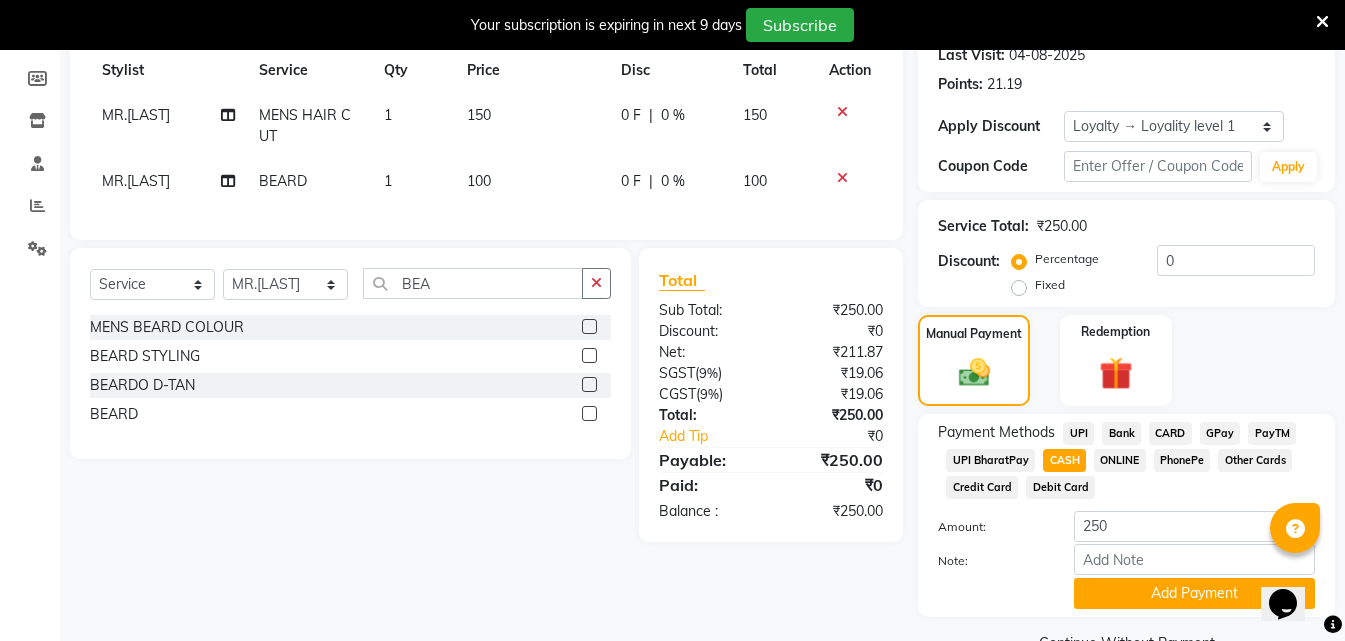 scroll, scrollTop: 334, scrollLeft: 0, axis: vertical 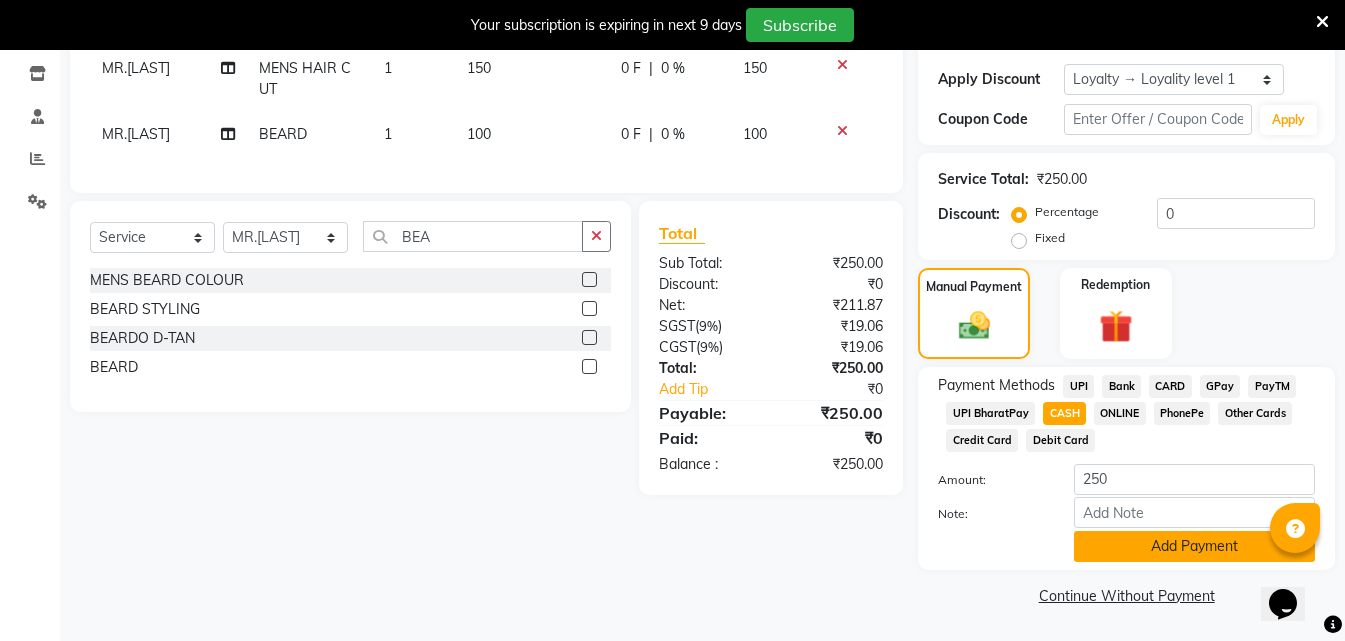 click on "Add Payment" 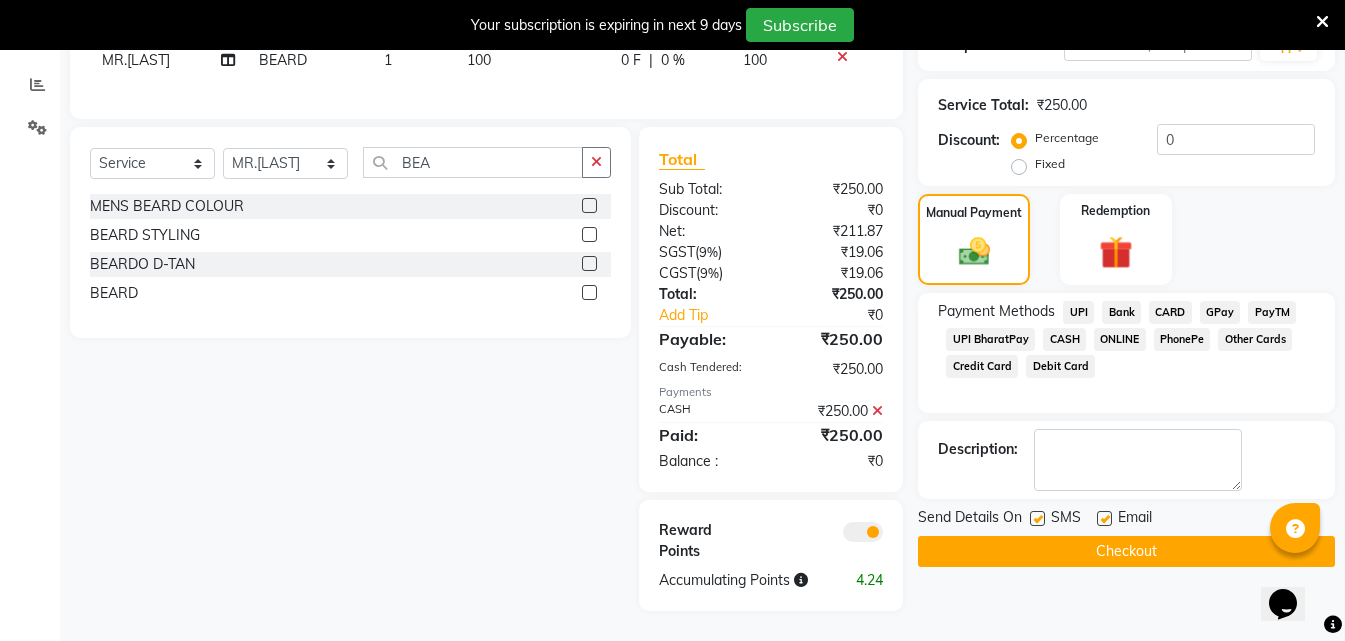 scroll, scrollTop: 423, scrollLeft: 0, axis: vertical 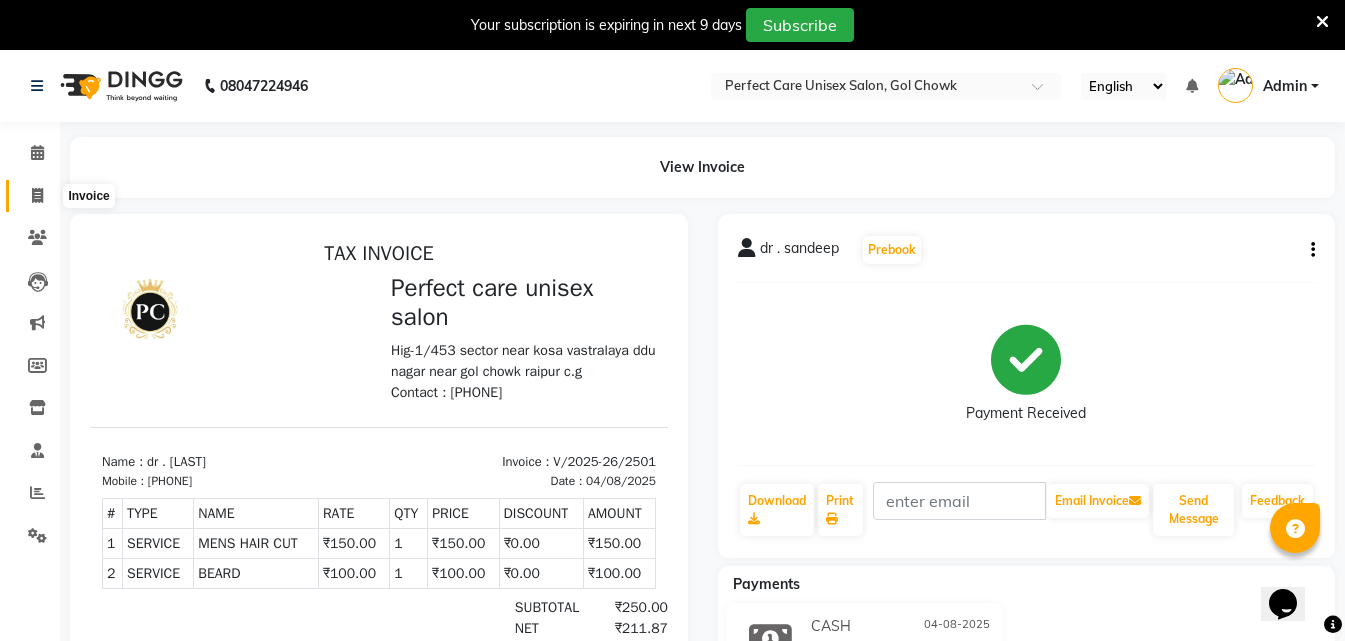 click 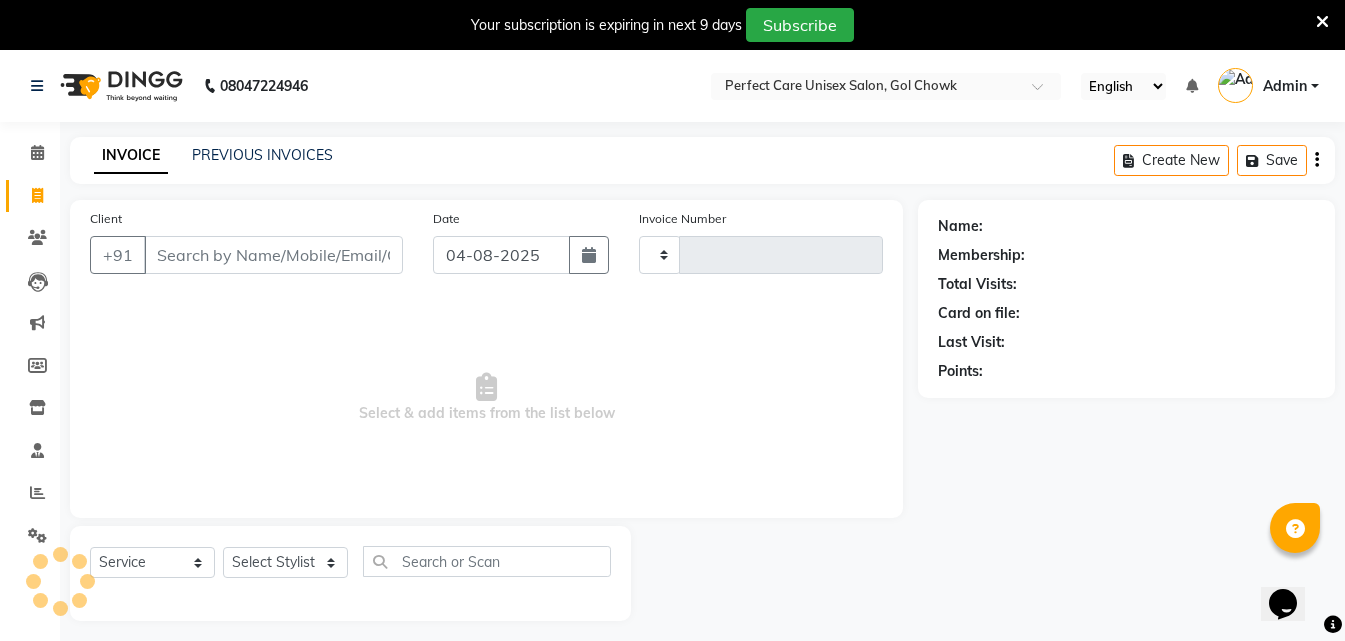 click on "Calendar  Invoice  Clients  Leads   Marketing  Members  Inventory  Staff  Reports  Settings Completed InProgress Upcoming Dropped Tentative Check-In Confirm Bookings Generate Report Segments Page Builder" 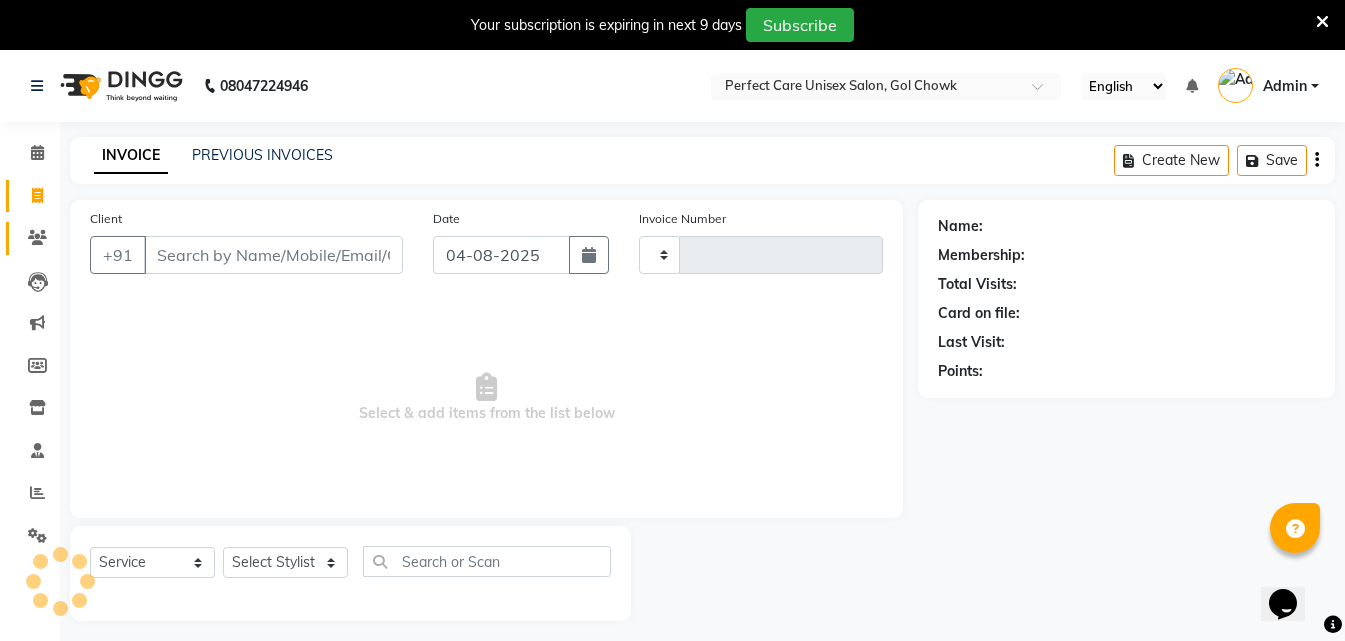 scroll, scrollTop: 50, scrollLeft: 0, axis: vertical 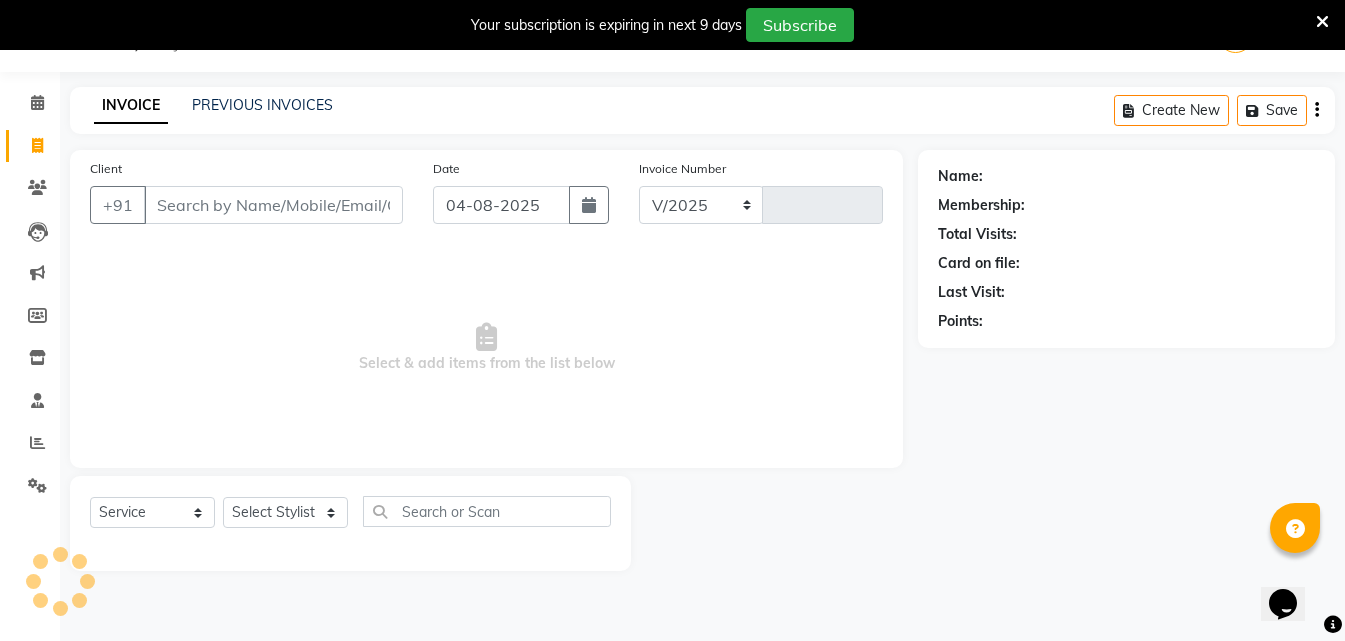 select on "4751" 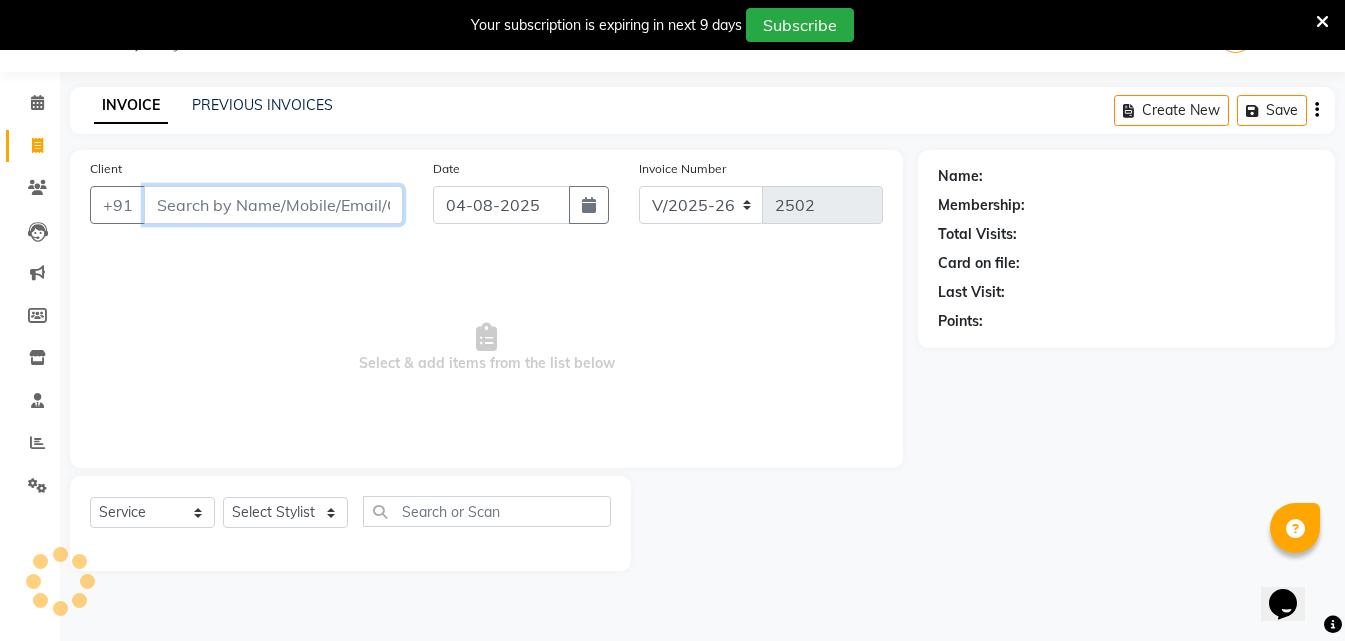 click on "Client" at bounding box center (273, 205) 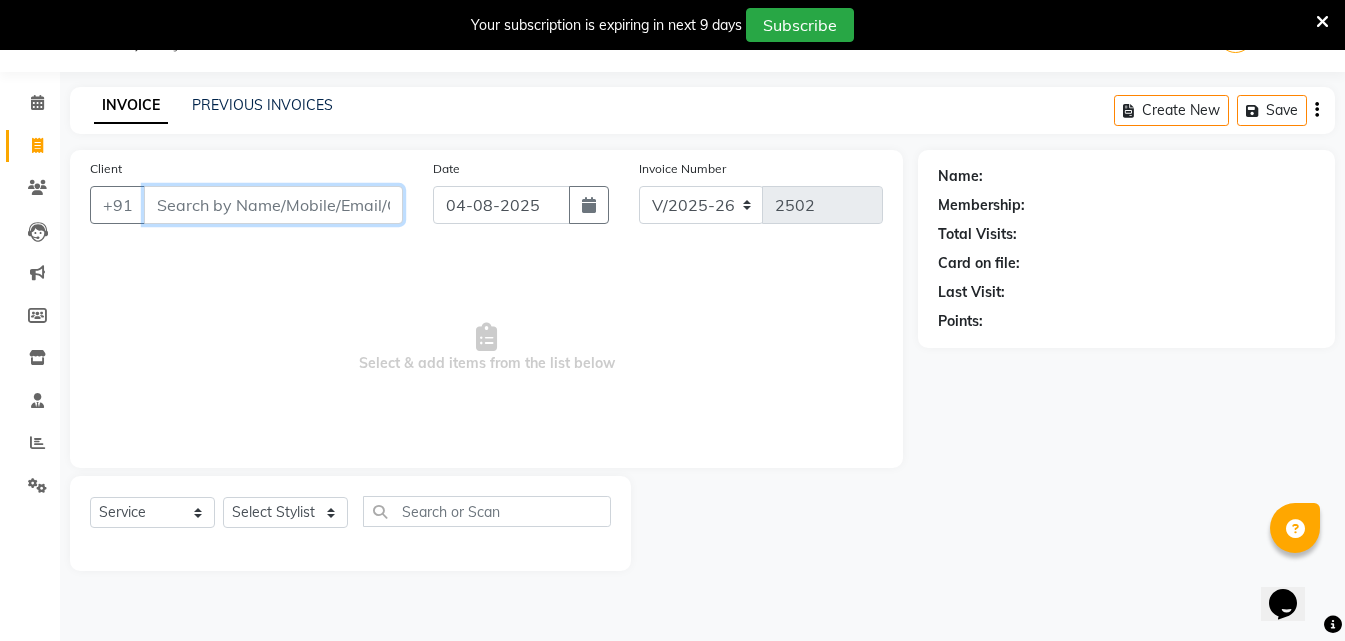 click on "Client" at bounding box center [273, 205] 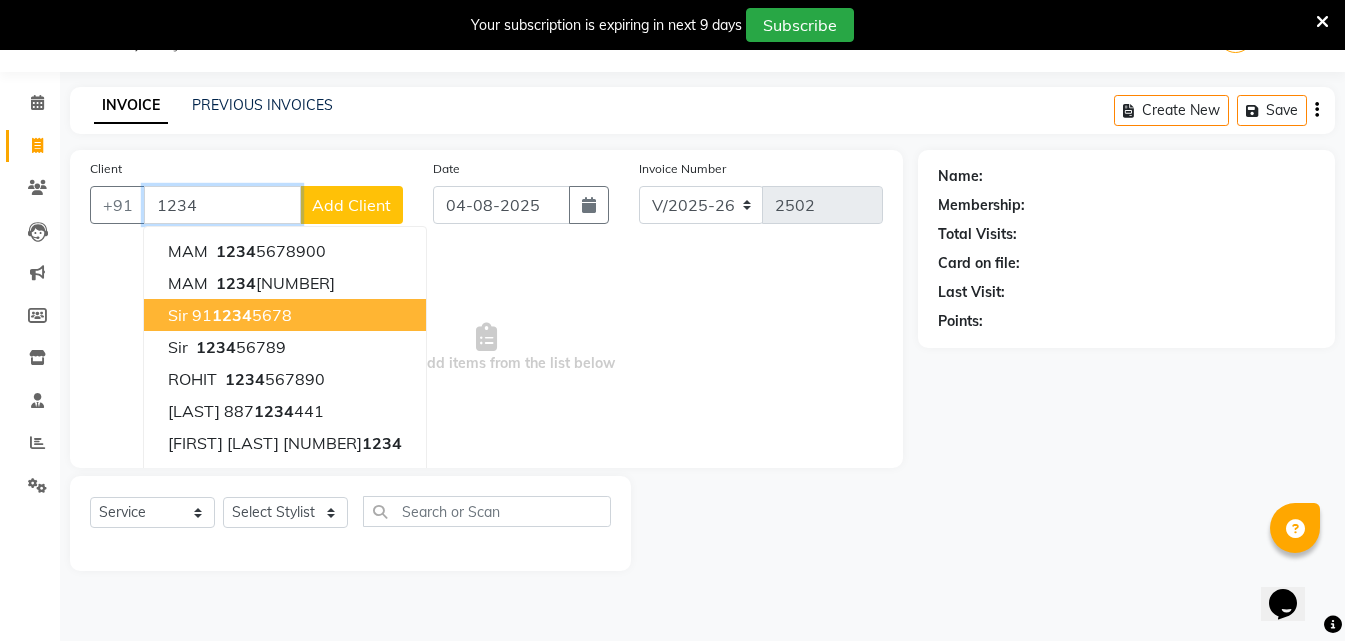 click on "1234" at bounding box center [232, 315] 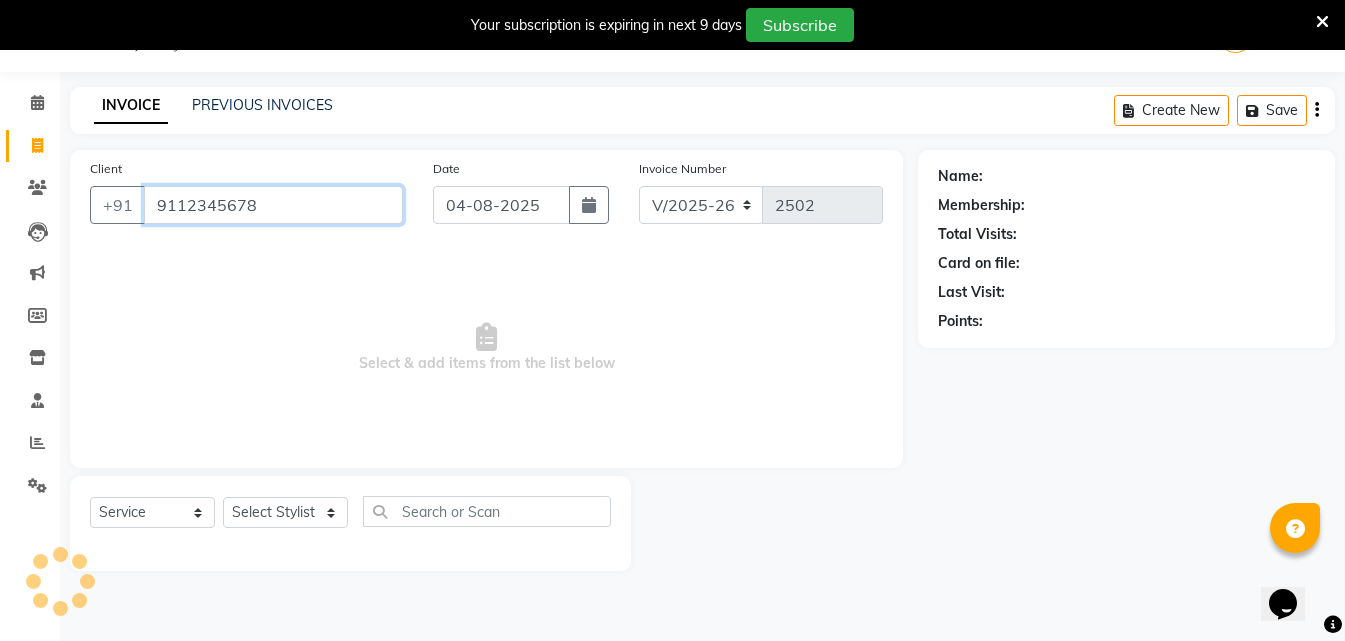 type on "9112345678" 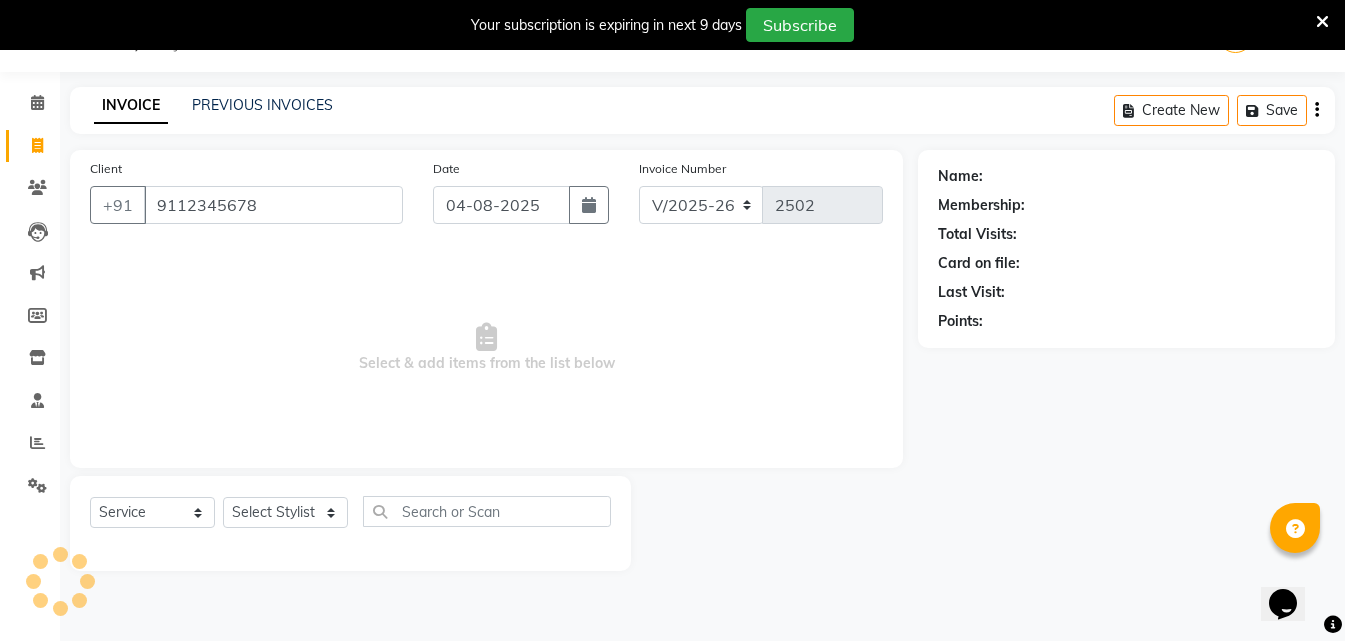 select on "1: Object" 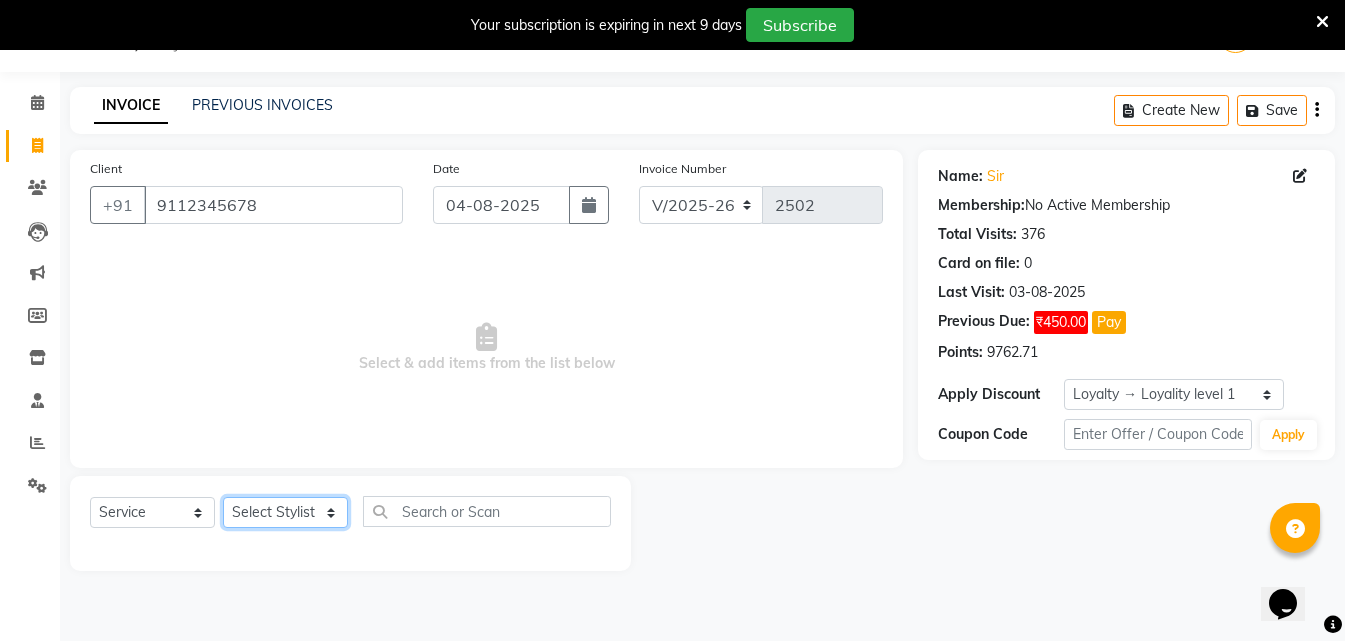 click on "Select Stylist MISS CHANDA MISS KAYNAT MISS KRITIKA  MISS PIHU MISS POOJA MISS.SHRADDHA MISS.SHREYA  MISS SUDHA  MISS. USHA MISS YAMINI mohbat MR. AARIF MR.ANGAD MR. ARBAZ MR. ARUN  MR ARYAN MR. AVINASH MR. FARMAN MR.KARAN MR.KASIM MR. NAUSHAD MR.NAZIM MR. SAM MR.SAMEER MR.VIKASH MR.VISHAL MS RAMCHARAN NONE rashmi" 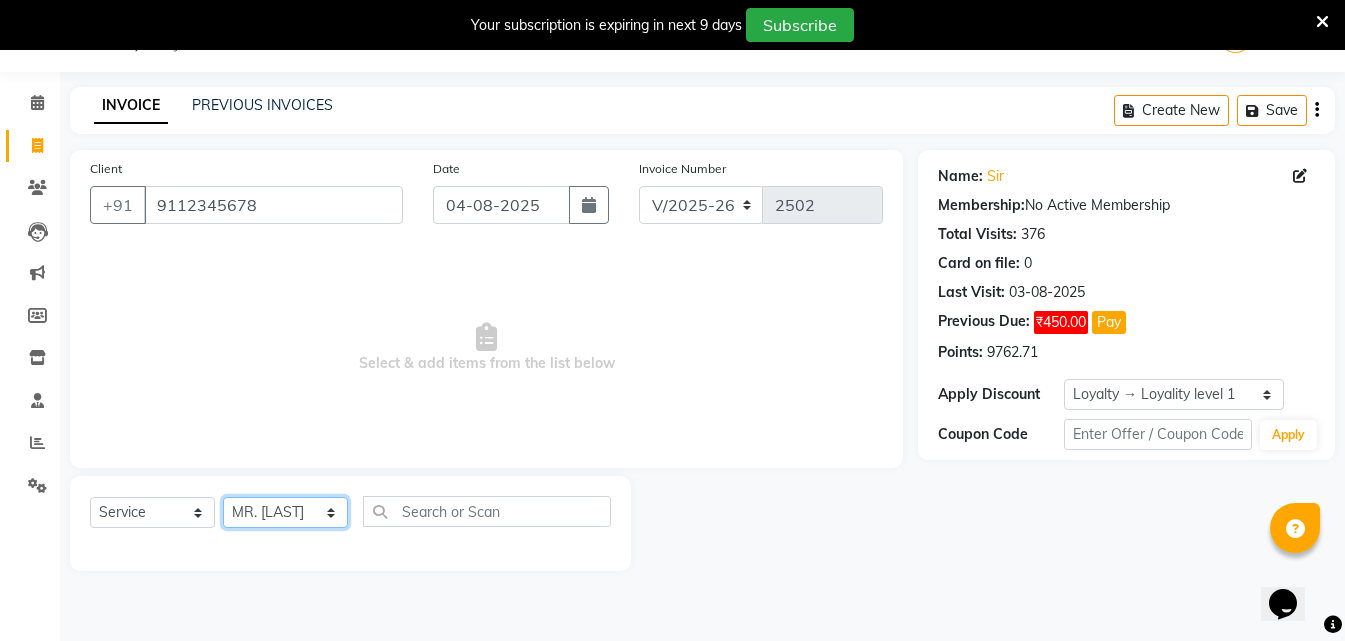 click on "Select Stylist MISS CHANDA MISS KAYNAT MISS KRITIKA  MISS PIHU MISS POOJA MISS.SHRADDHA MISS.SHREYA  MISS SUDHA  MISS. USHA MISS YAMINI mohbat MR. AARIF MR.ANGAD MR. ARBAZ MR. ARUN  MR ARYAN MR. AVINASH MR. FARMAN MR.KARAN MR.KASIM MR. NAUSHAD MR.NAZIM MR. SAM MR.SAMEER MR.VIKASH MR.VISHAL MS RAMCHARAN NONE rashmi" 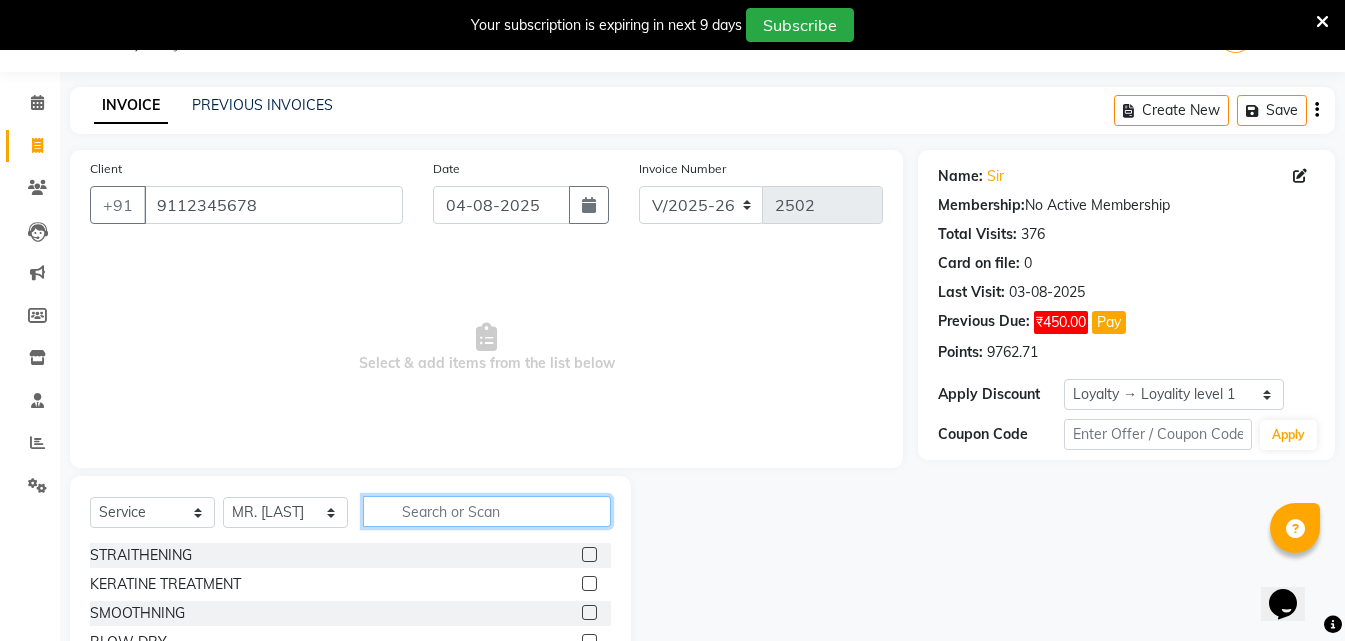 click 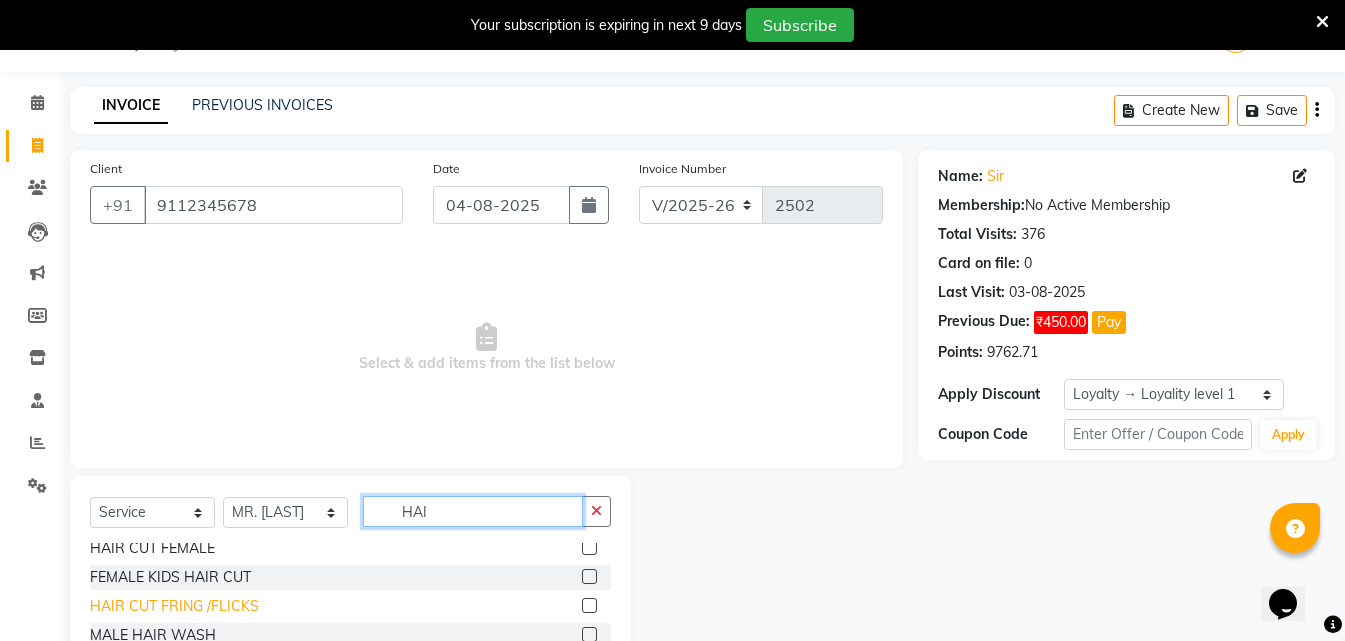 scroll, scrollTop: 177, scrollLeft: 0, axis: vertical 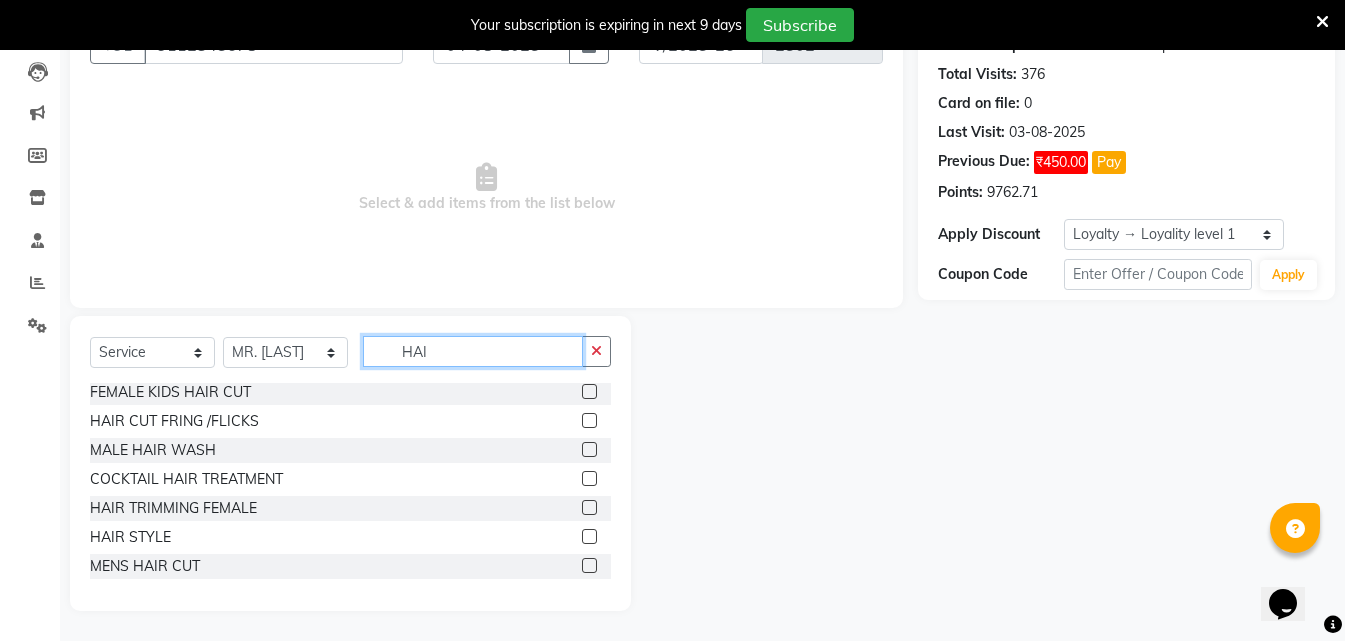 type on "HAI" 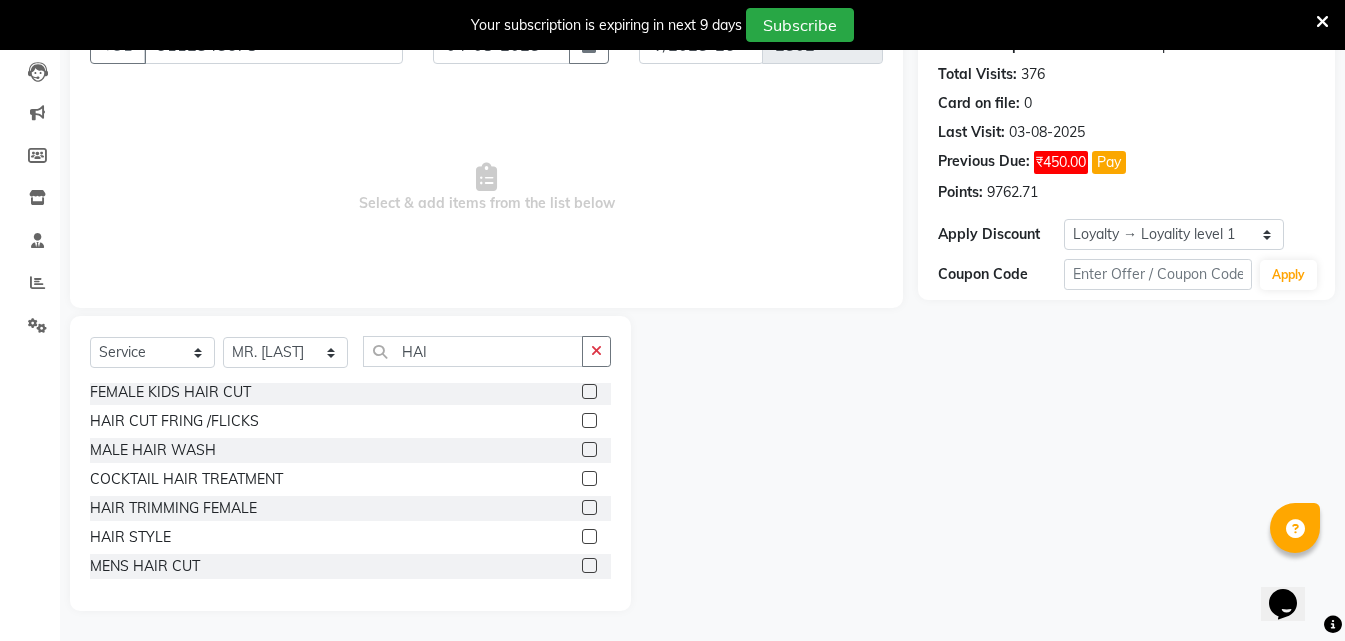 click 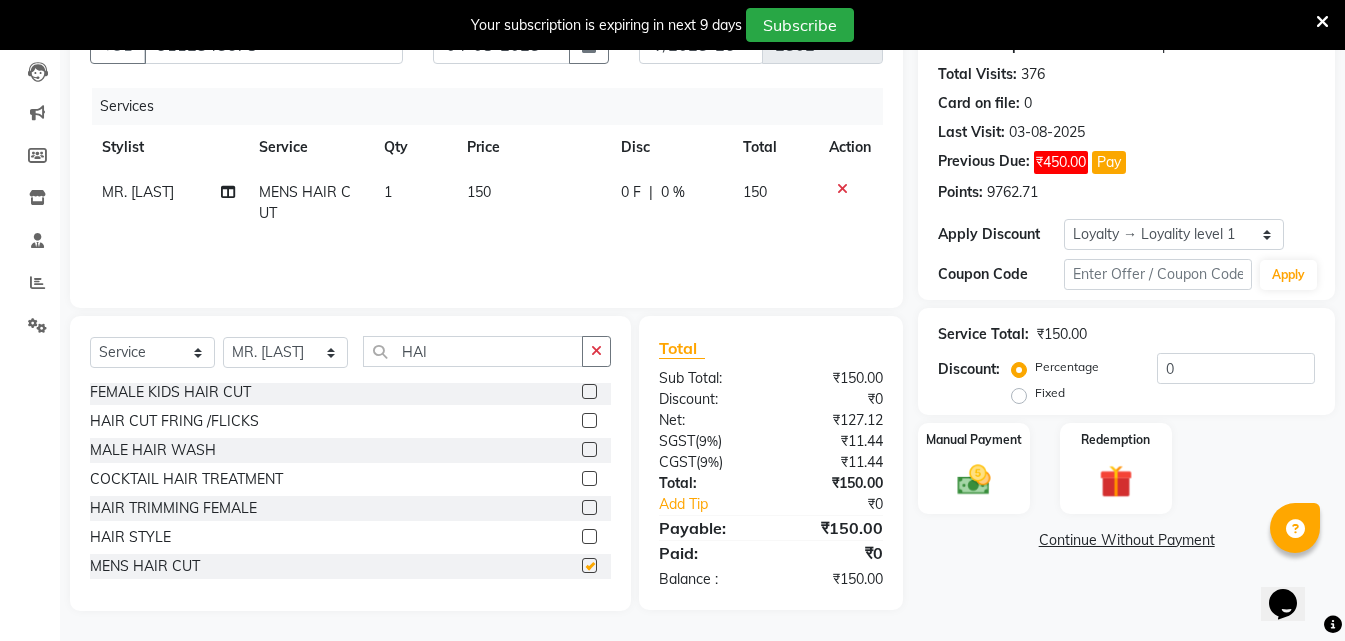 checkbox on "false" 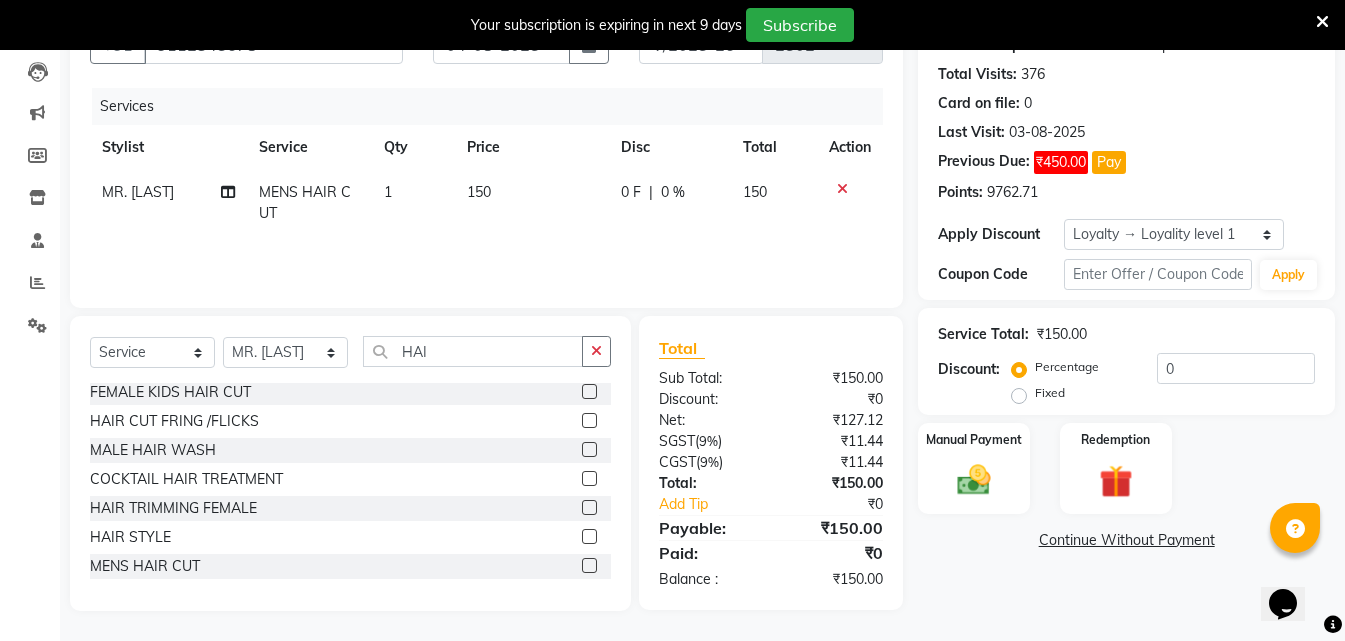 click on "150" 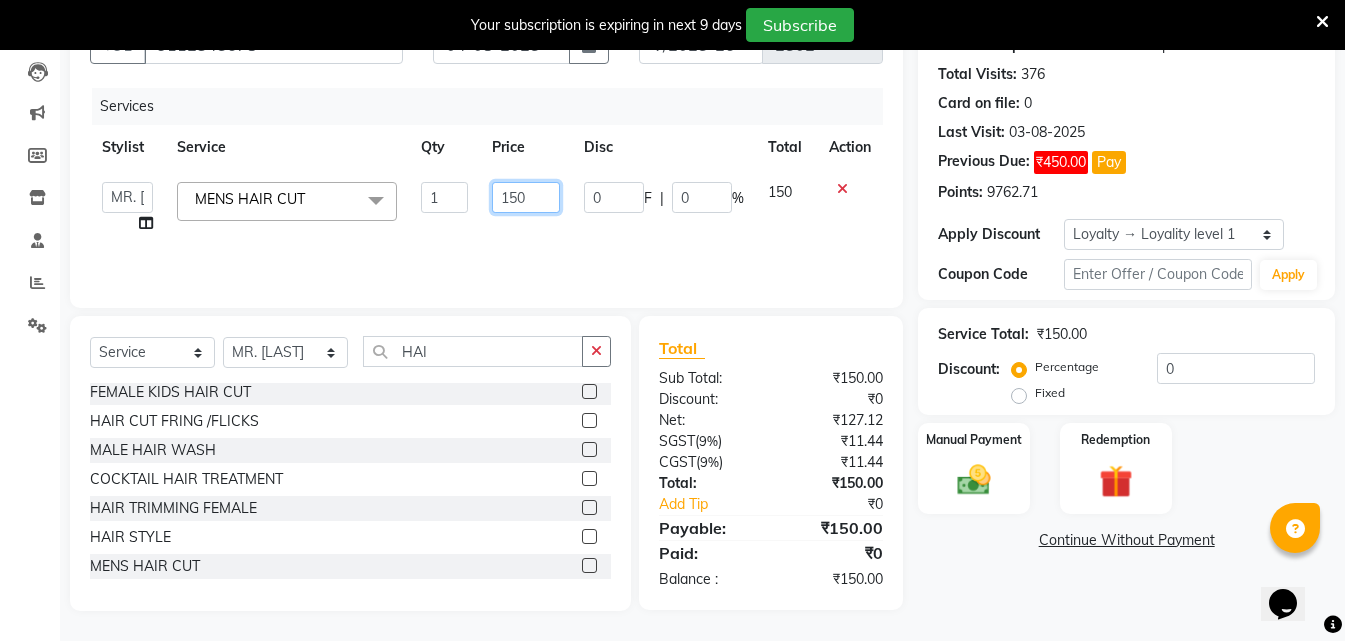 click on "150" 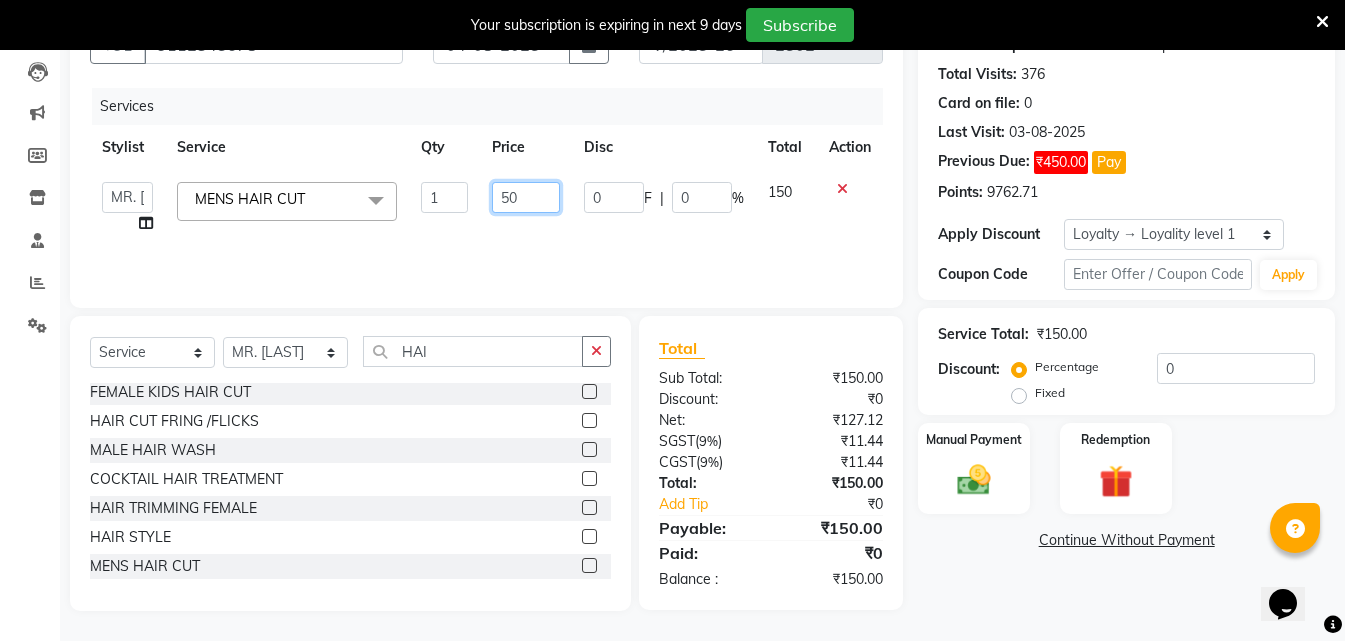 type on "250" 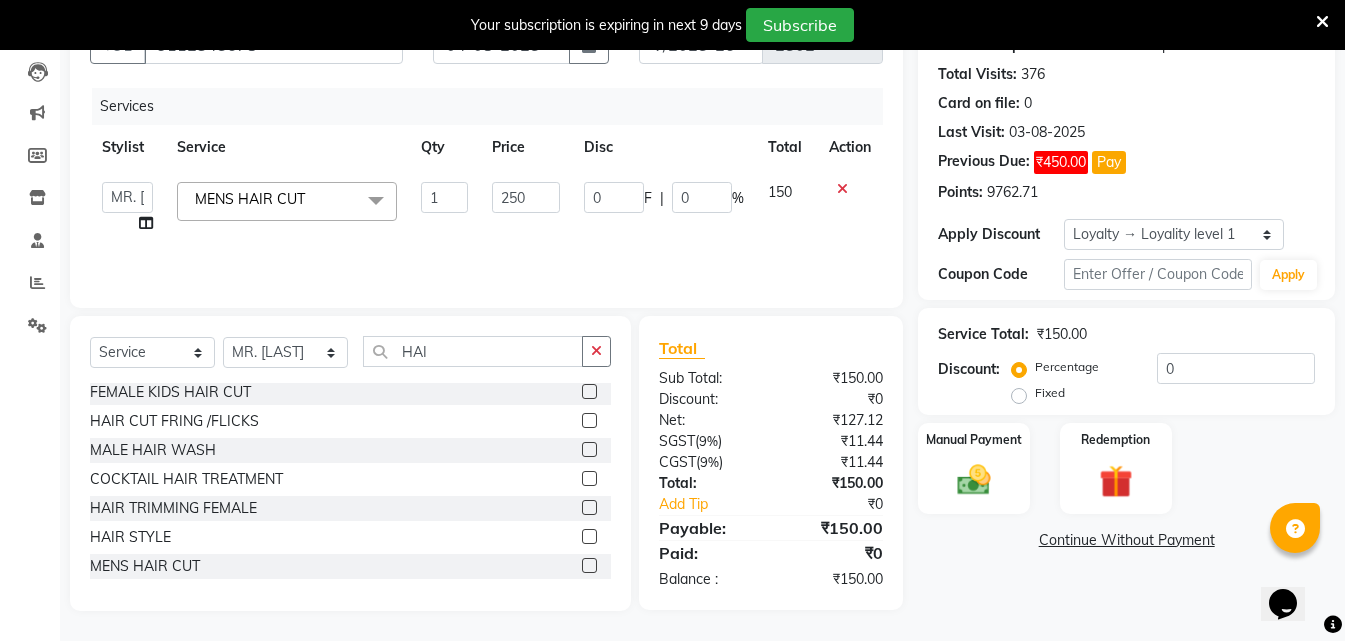 click on "Services Stylist Service Qty Price Disc Total Action  MISS CHANDA   MISS KAYNAT   MISS KRITIKA    MISS PIHU   MISS POOJA   MISS.SHRADDHA   MISS.SHREYA    MISS SUDHA    MISS. USHA   MISS YAMINI   mohbat   MR. AARIF   MR.ANGAD   MR. ARBAZ   MR. ARUN    MR ARYAN   MR. AVINASH   MR. FARMAN   MR.KARAN   MR.KASIM   MR. NAUSHAD   MR.NAZIM   MR. SAM   MR.SAMEER   MR.VIKASH   MR.VISHAL   MS RAMCHARAN   NONE   rashmi  MENS HAIR CUT   x STRAITHENING KERATINE TREATMENT  SMOOTHNING BLOW DRY HiGHLIGHTS  PER STREAK( 300 ) MENS HAIR COLOUR  MENS BEARD COLOUR  ROOT TOUCHUP FEMALE FULL HAND  CHOCLATE WAX FULL LEG CHOCLATE WAX UNDERARMS CHOCLATE WAX FULL HAND NORMAL WAX UNDERARMS NORMAL WAX FULL LEG NORMAL WAX FULL HAND RICA WAX FULL LEG RICA WAX EYE BROWS  UPPER LIP FOR HEAD  CHIN SIDE LOCK NORMAL WAX SIDE LOCK THREAD SIDE LOCK RICA WAX  HAIR SPA HAIR IRONING  FEMALE HAIR WASH  FEMALE HAIR DO  NOSE WAX HAIR CUT FEMALE TOUCH-UP FACIAL BLEACH BODY POLISH BEARD STYLING GLOBAL COLOR B WAXING HALF LEG RICA WAX UNDERARMS RICA WAX 1" 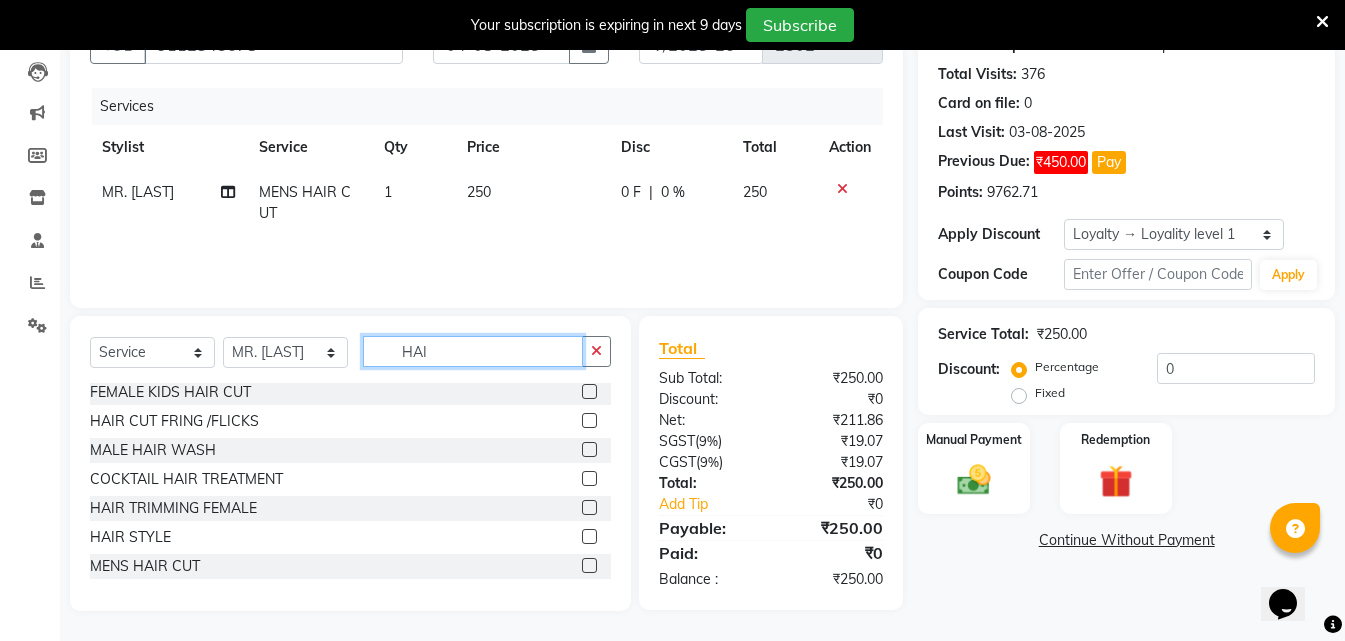 click on "HAI" 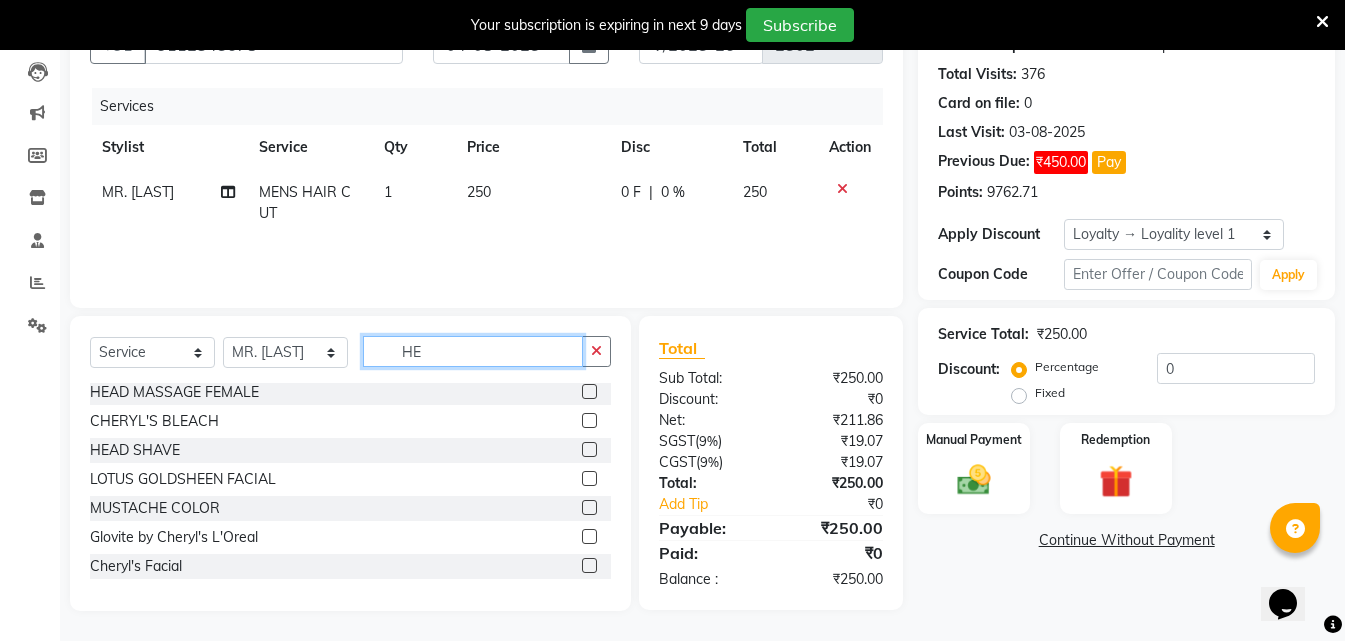 scroll, scrollTop: 0, scrollLeft: 0, axis: both 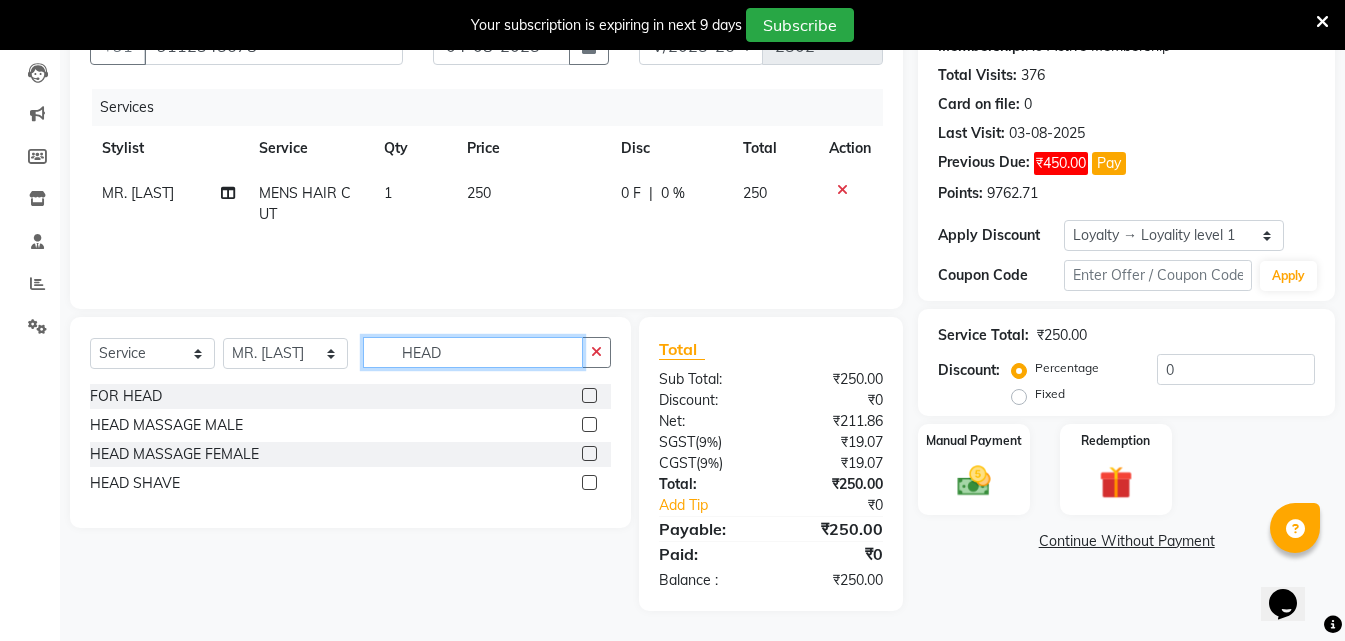 type on "HEAD" 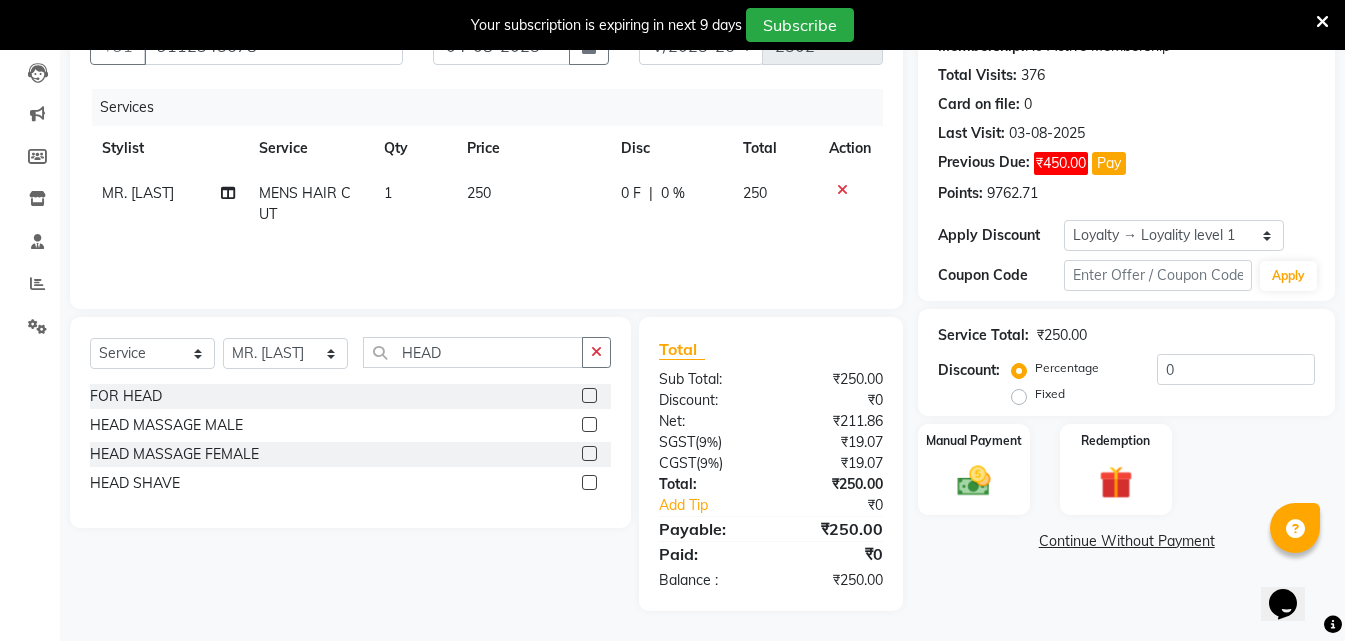 click 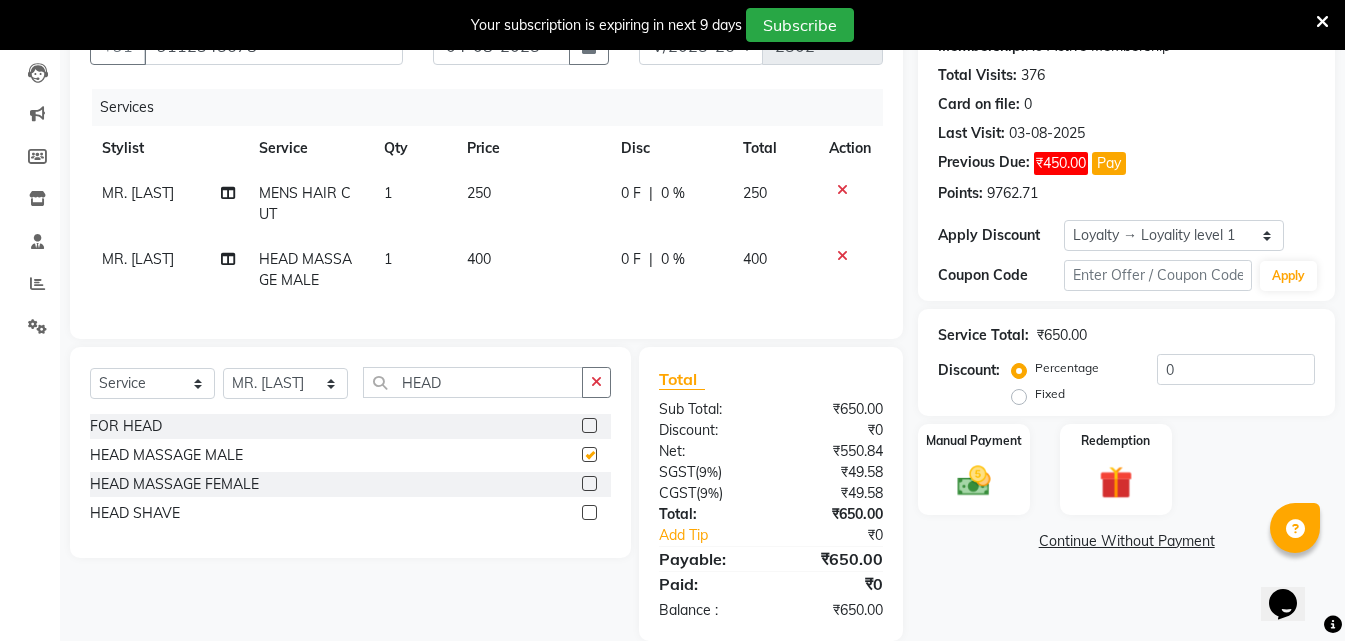 checkbox on "false" 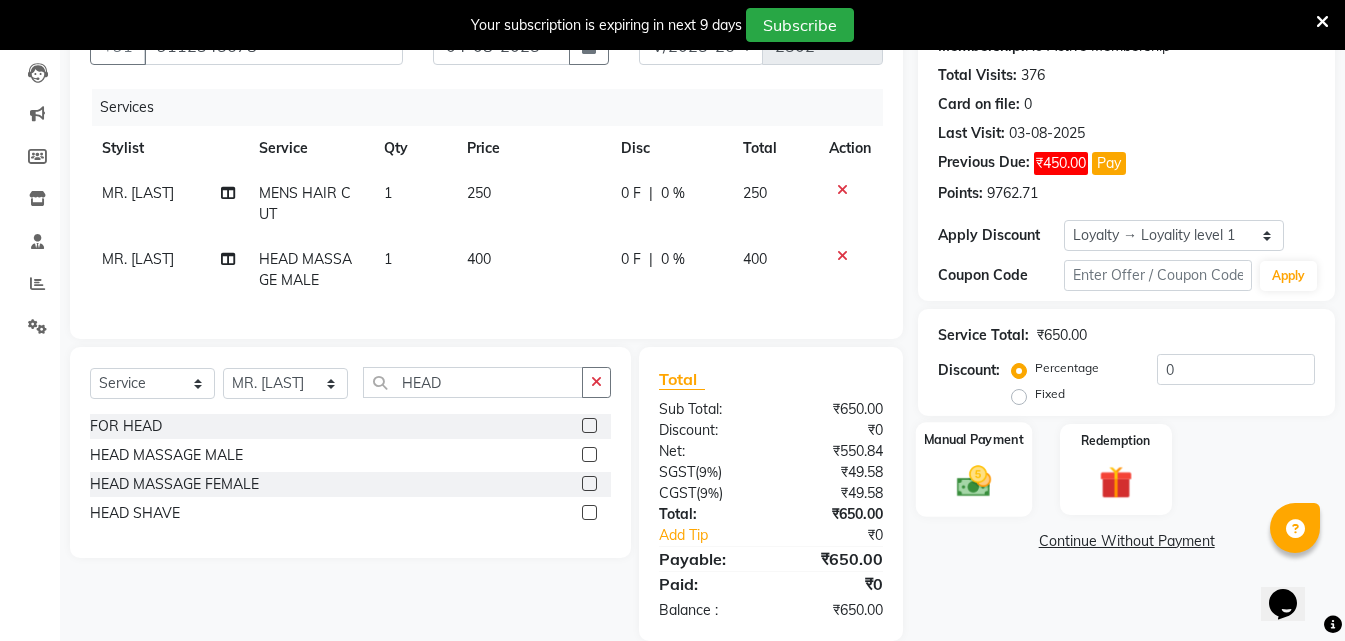 click on "Manual Payment" 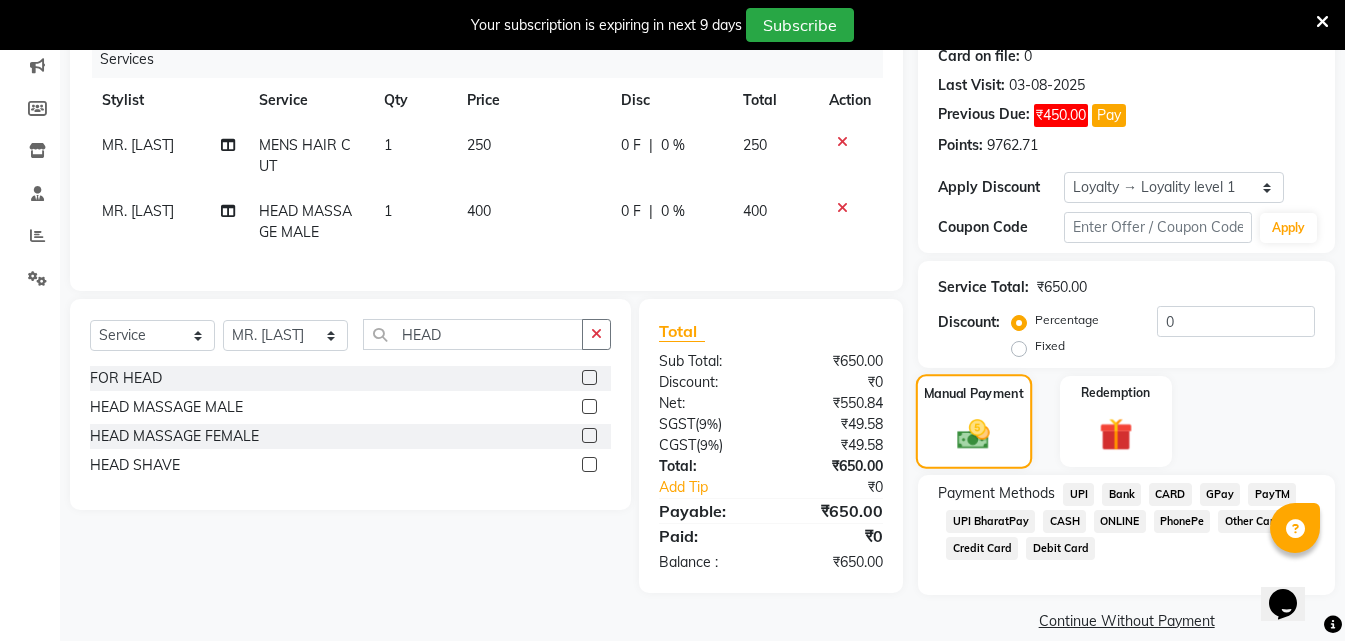 scroll, scrollTop: 282, scrollLeft: 0, axis: vertical 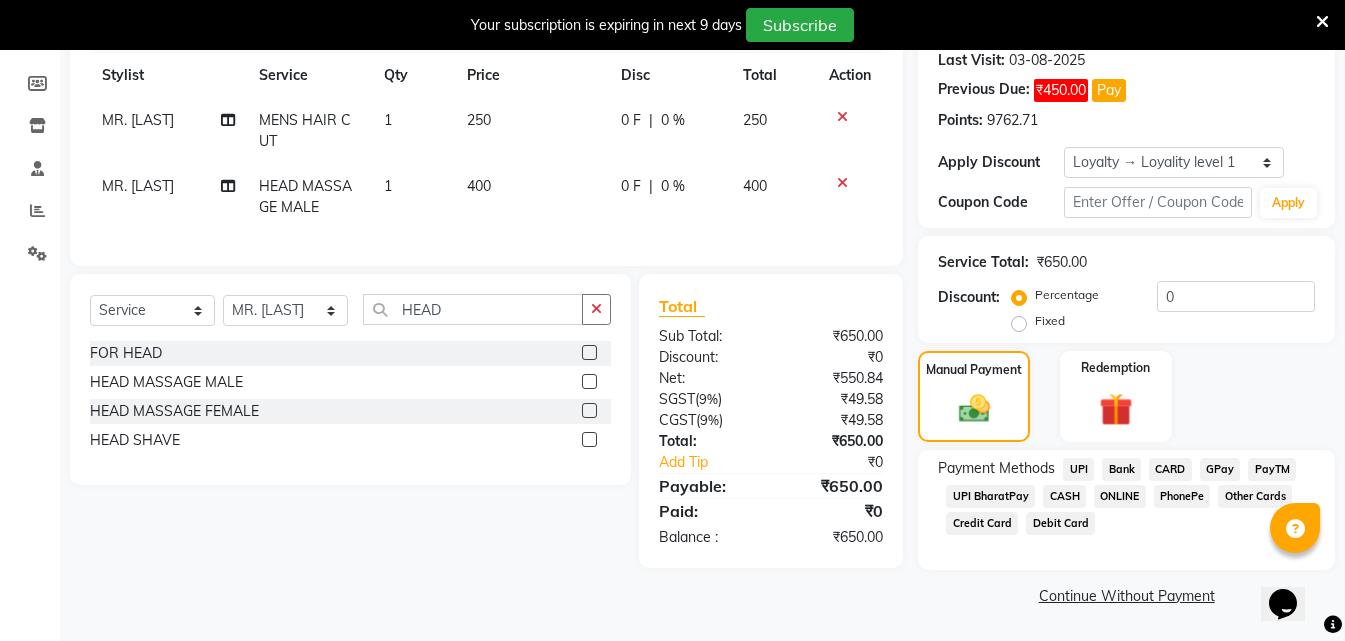 click on "ONLINE" 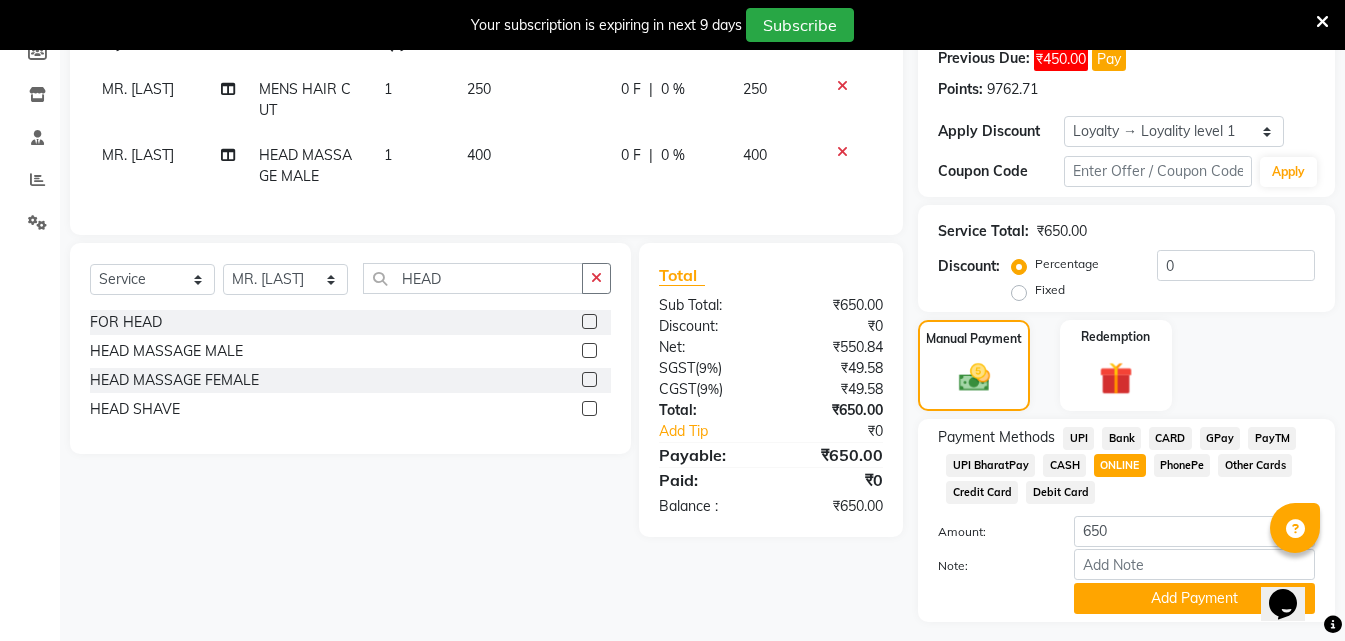 scroll, scrollTop: 365, scrollLeft: 0, axis: vertical 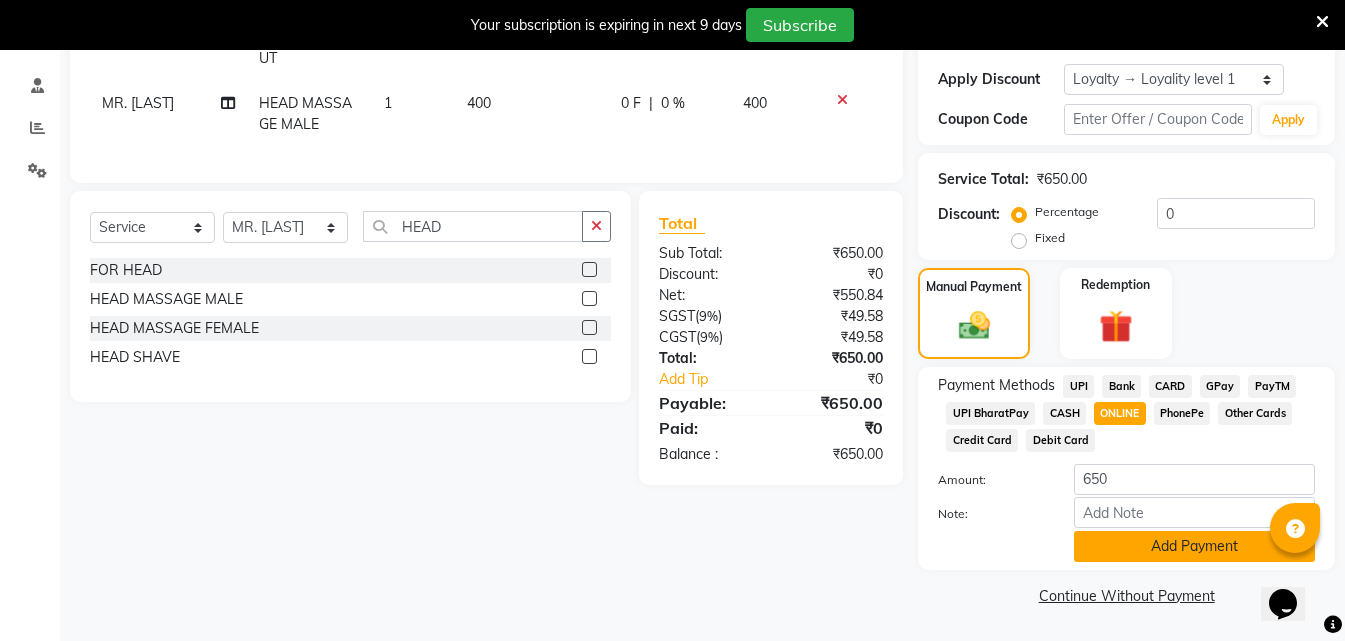 click on "Add Payment" 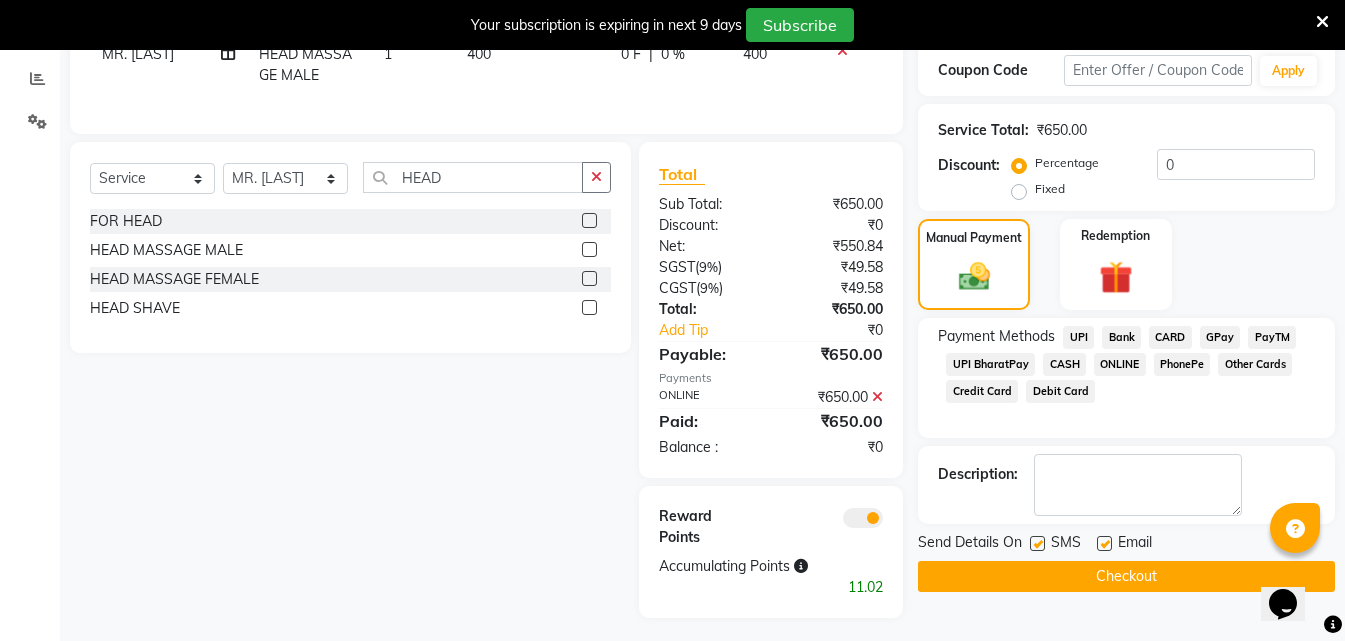 scroll, scrollTop: 436, scrollLeft: 0, axis: vertical 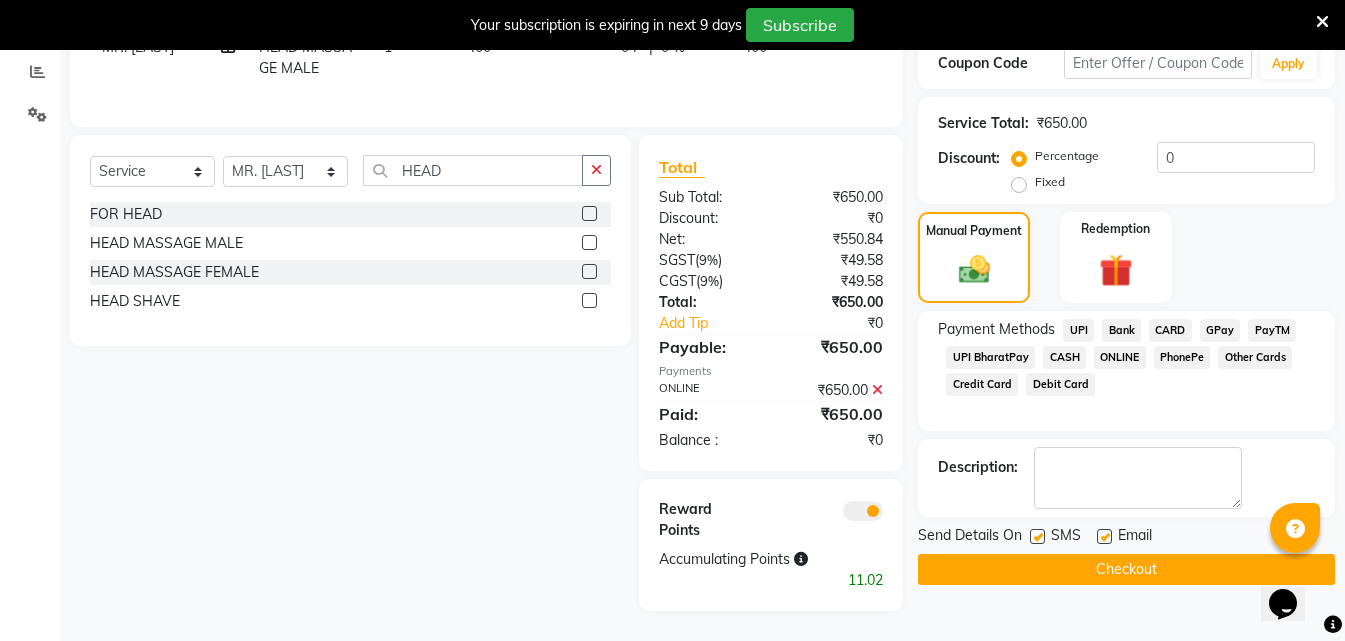 click on "Checkout" 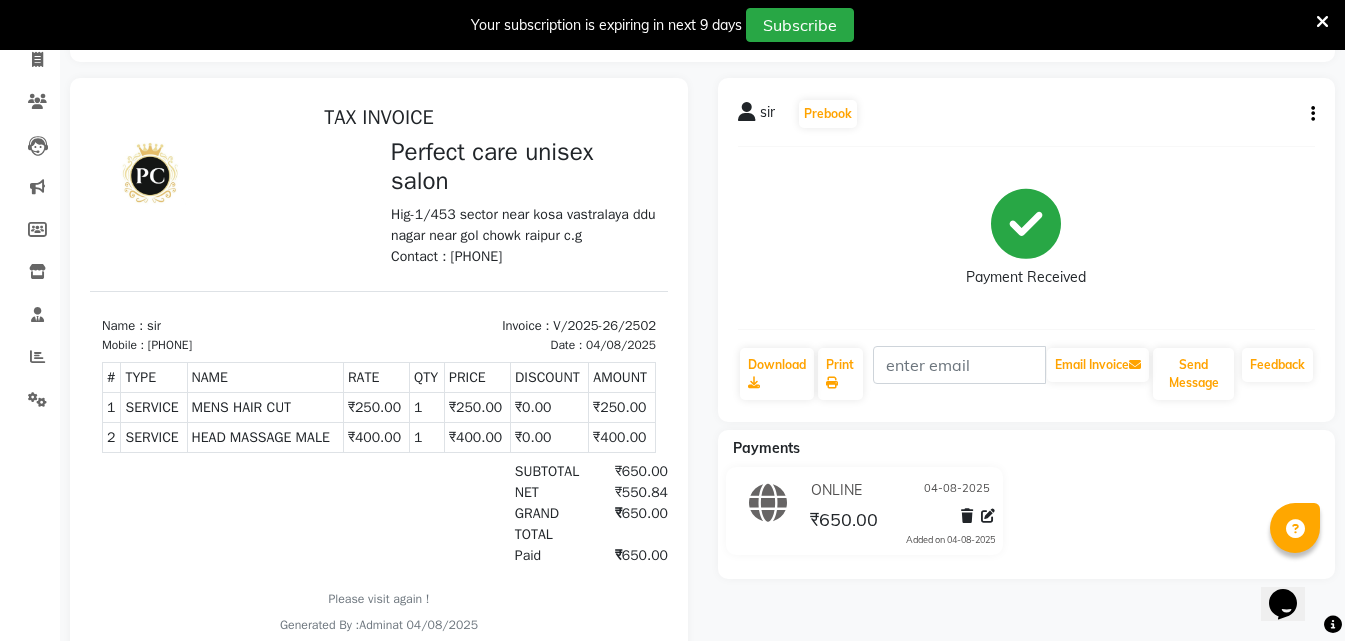scroll, scrollTop: 0, scrollLeft: 0, axis: both 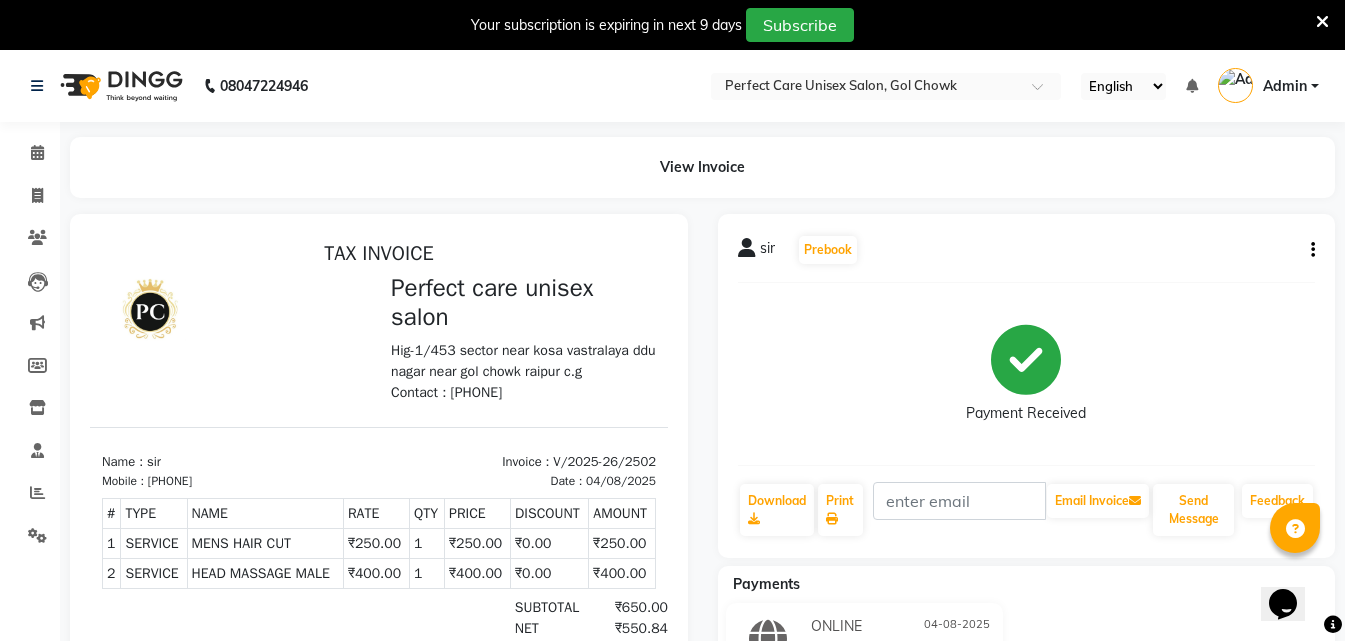 click on "Contact : 9179902255" at bounding box center (523, 392) 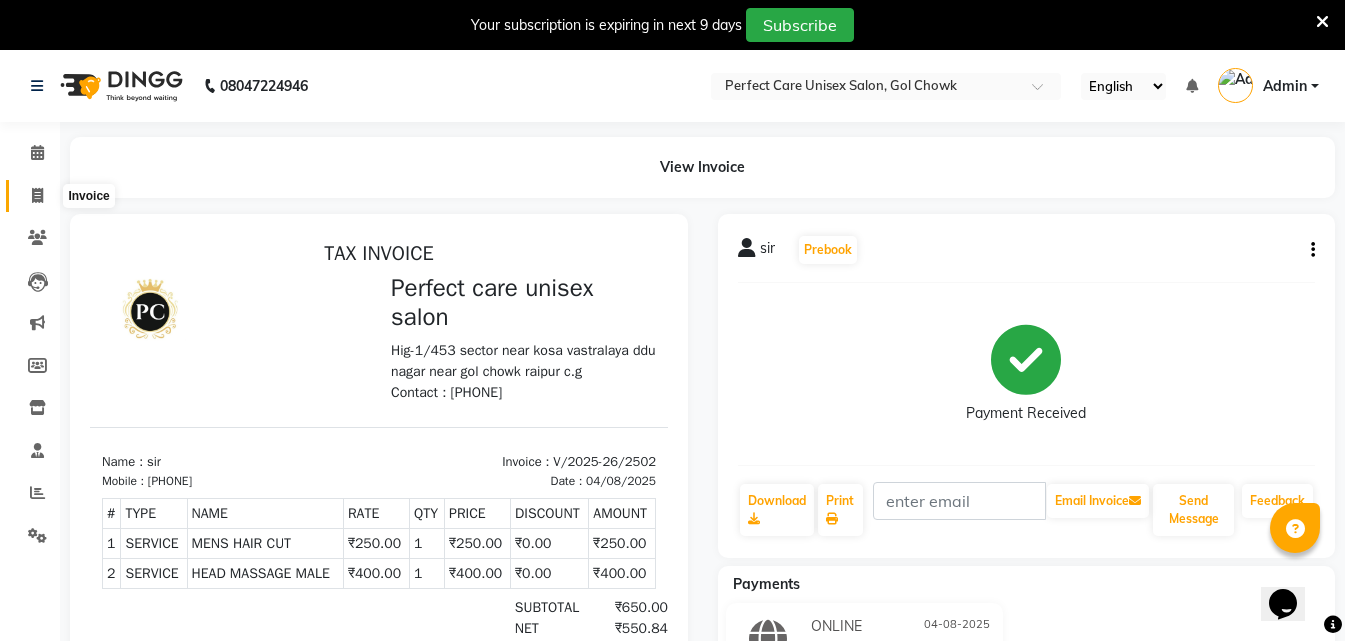 click 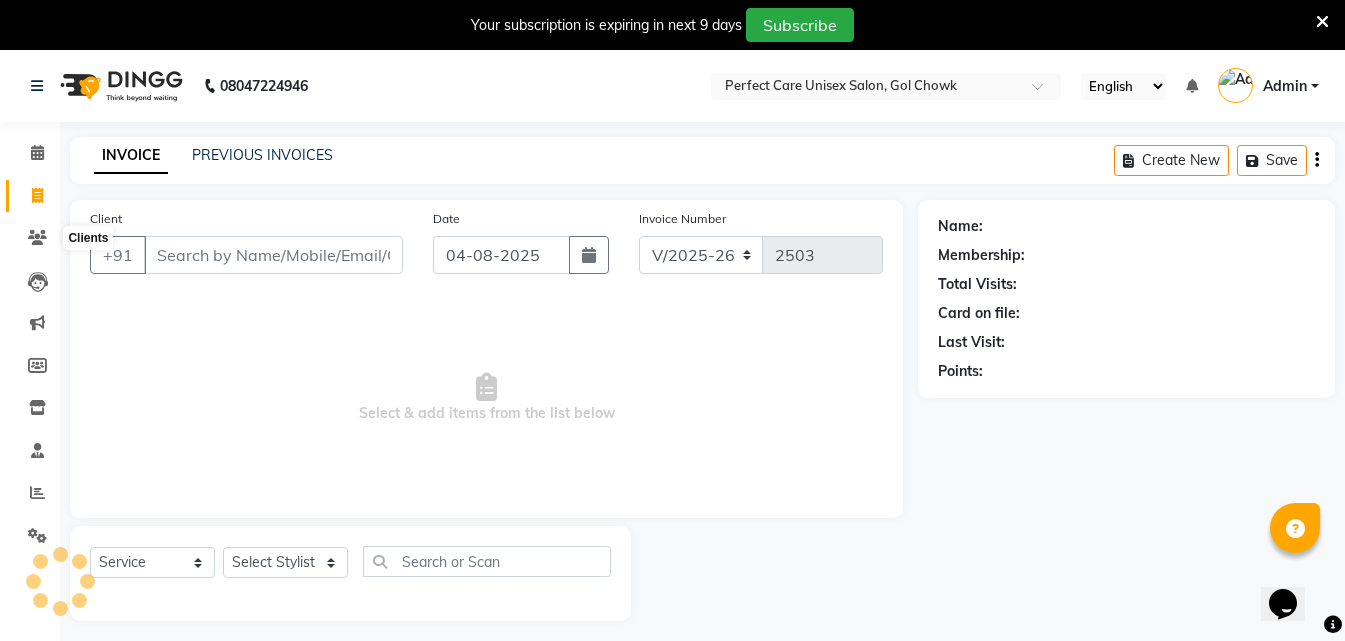 scroll, scrollTop: 50, scrollLeft: 0, axis: vertical 